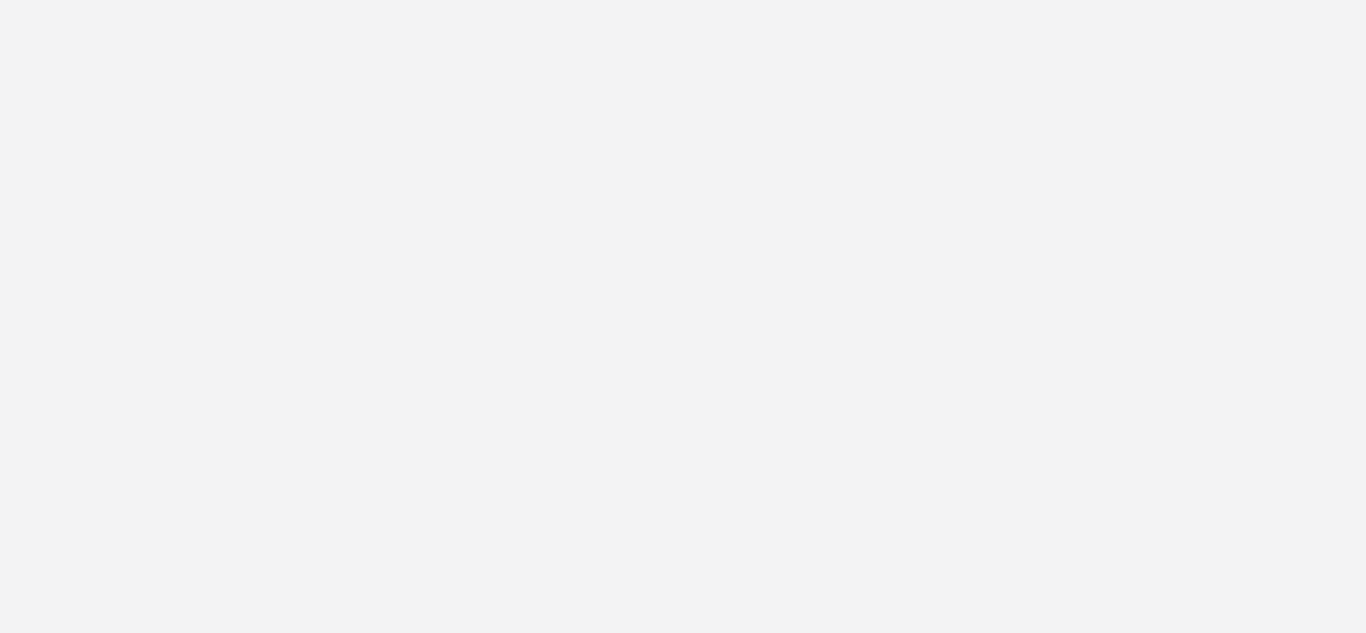 scroll, scrollTop: 0, scrollLeft: 0, axis: both 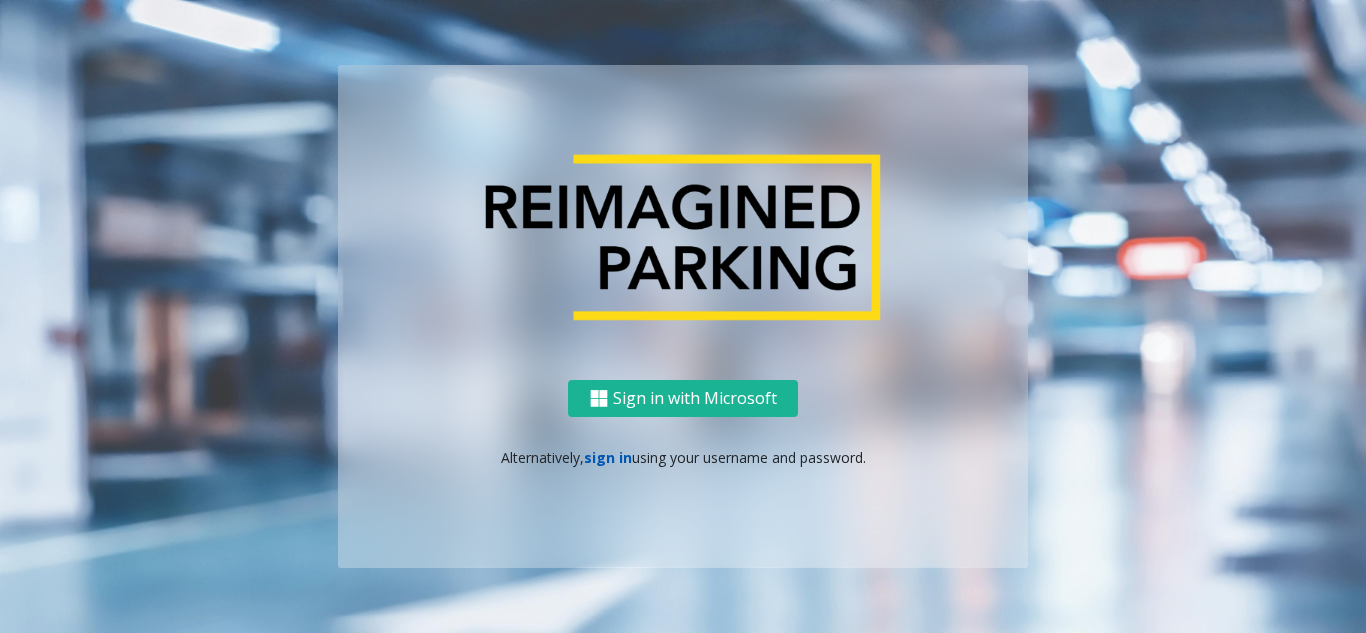 click on "sign in" 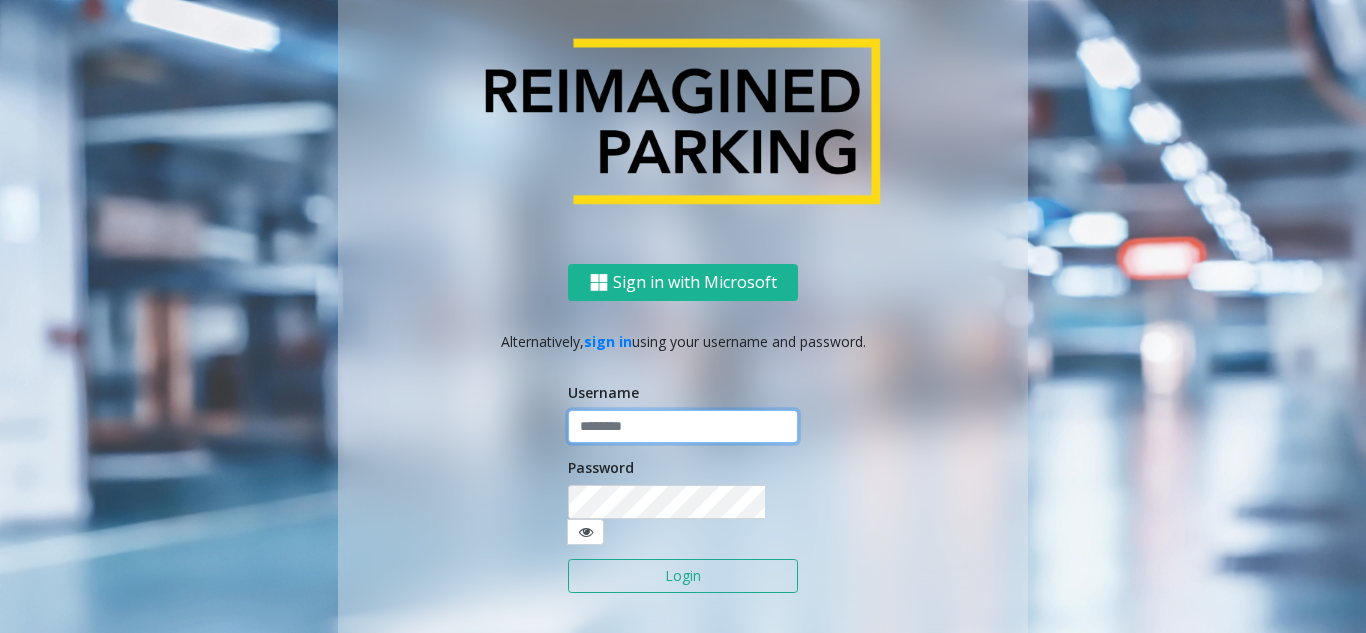 click 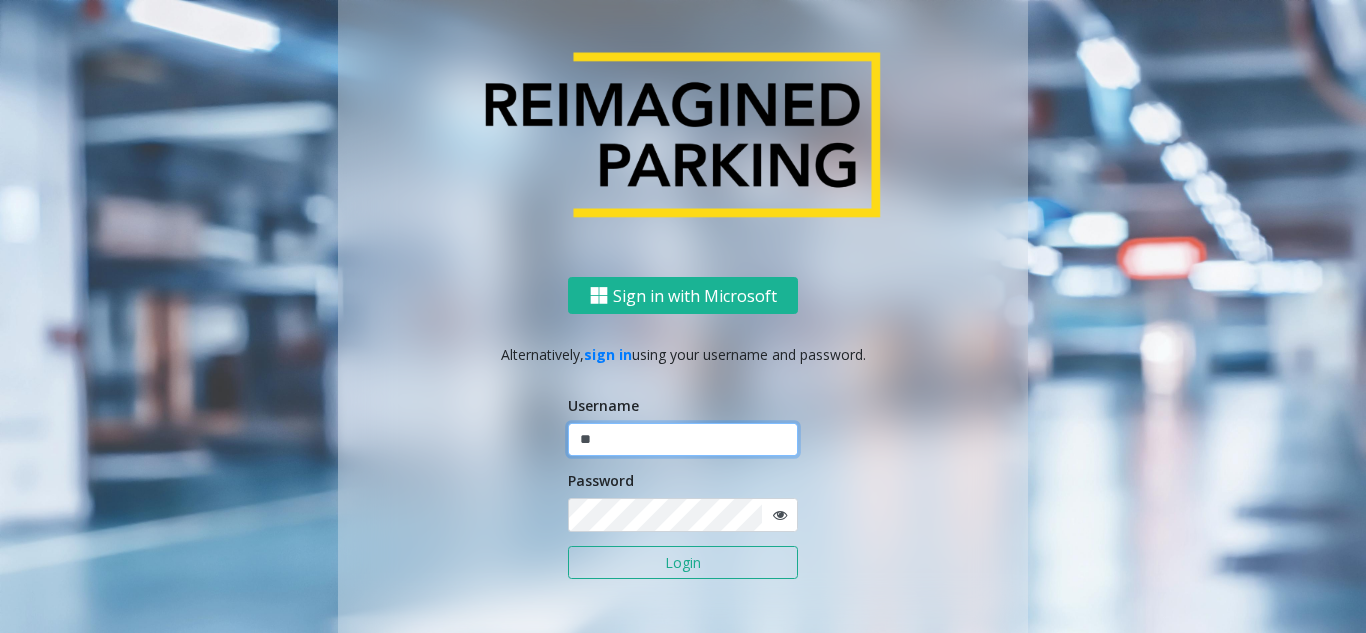type on "*" 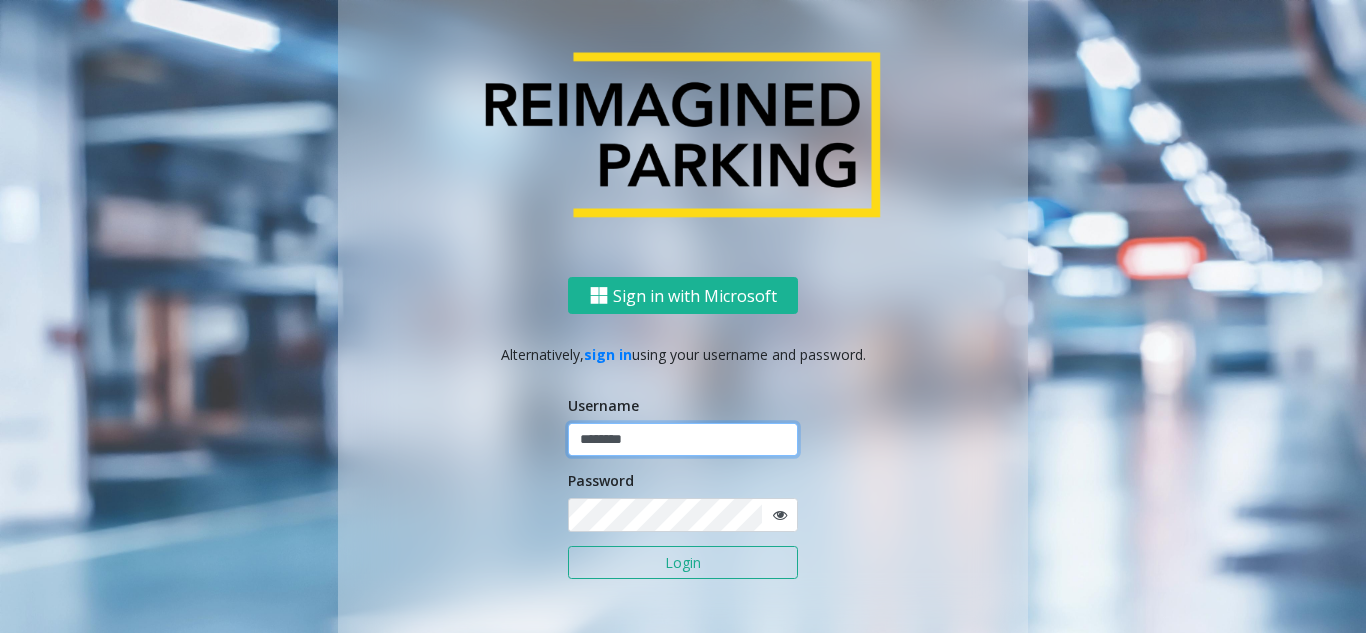 type on "********" 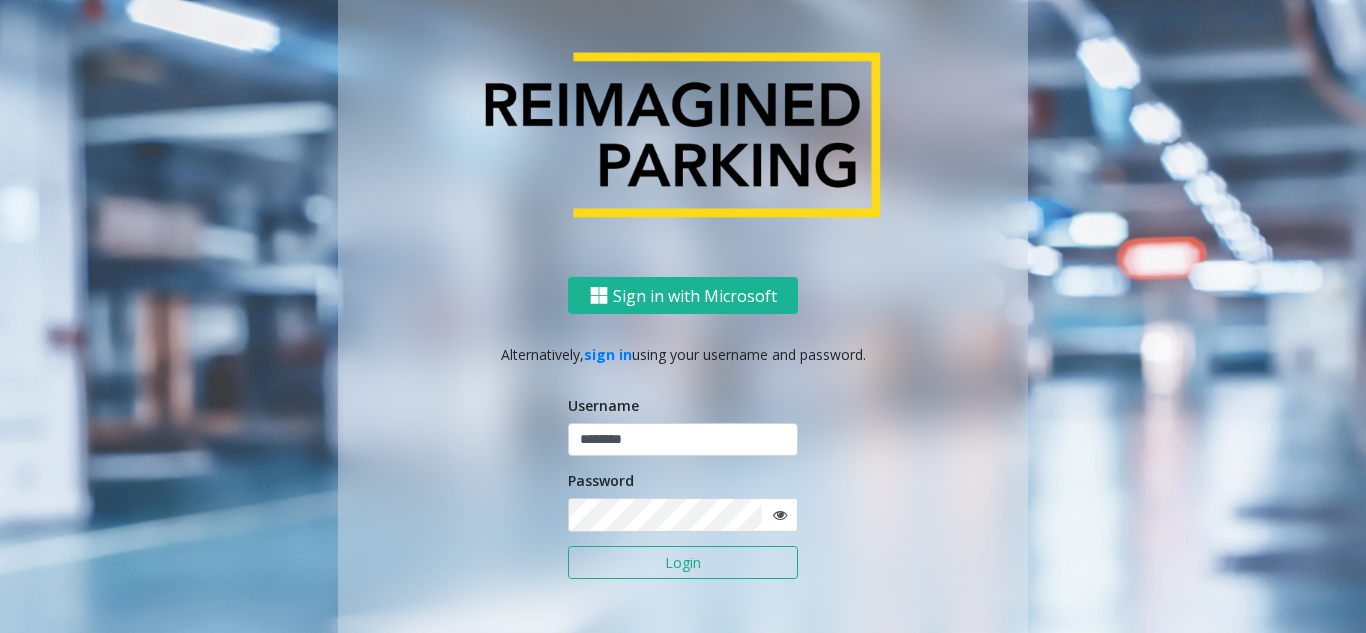 click 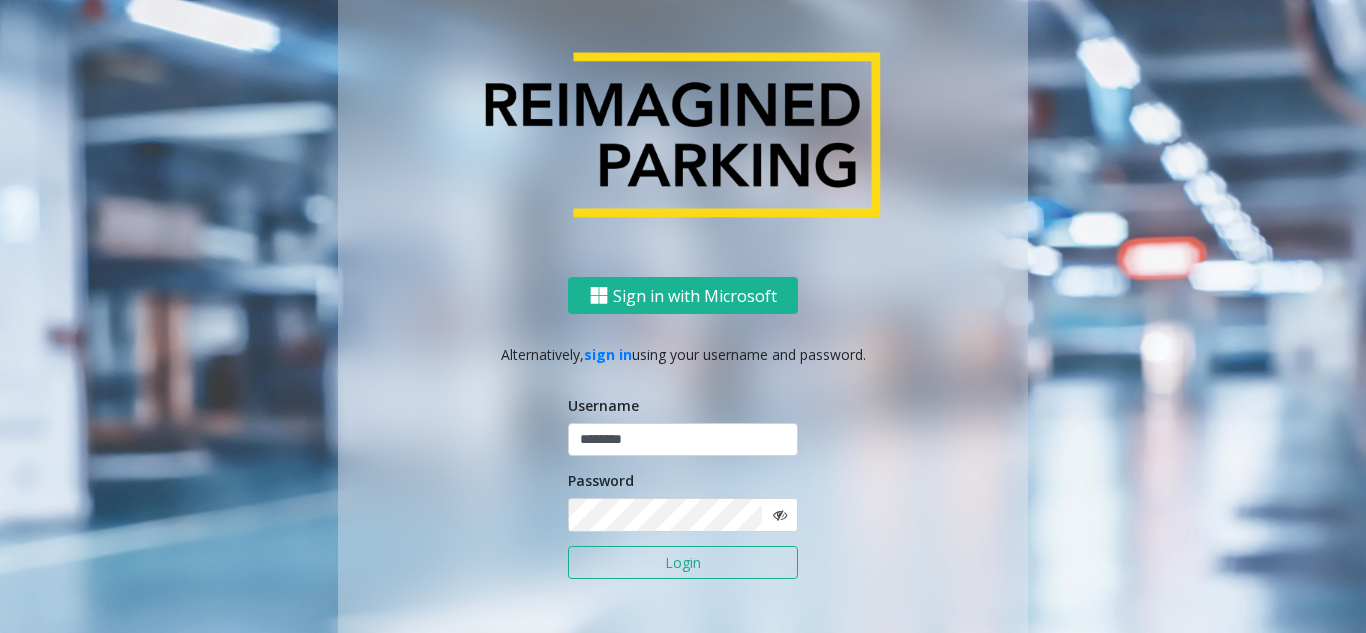 click 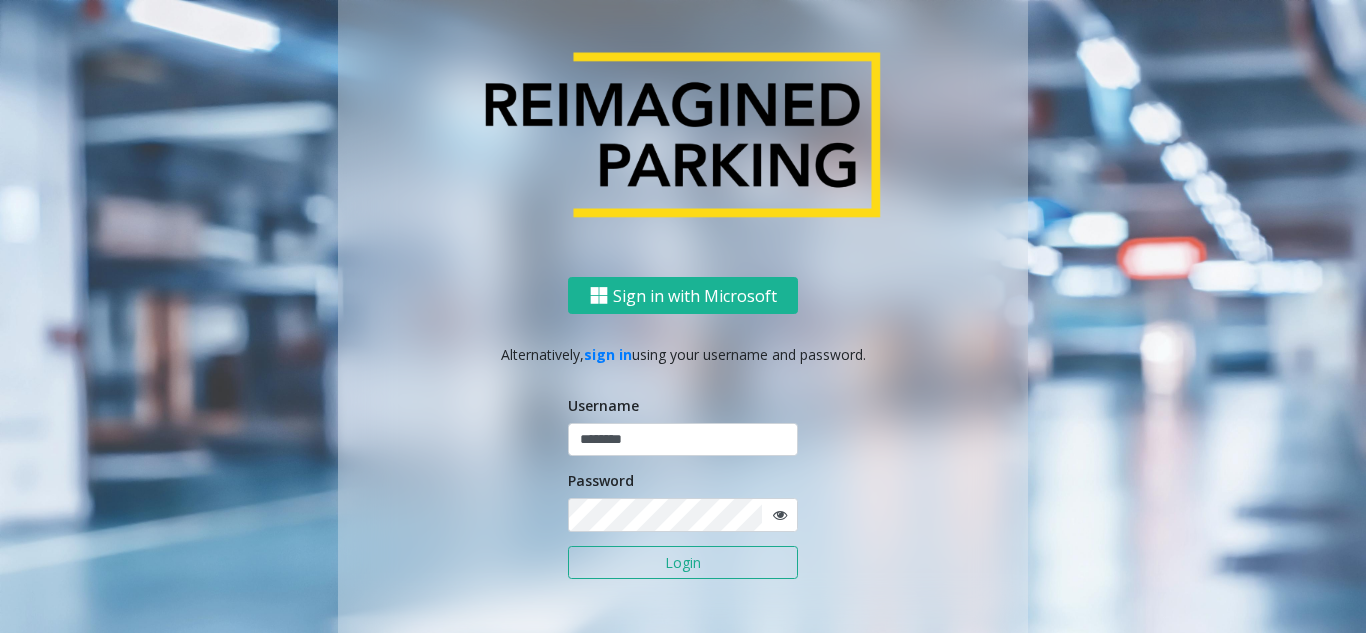 click on "Login" 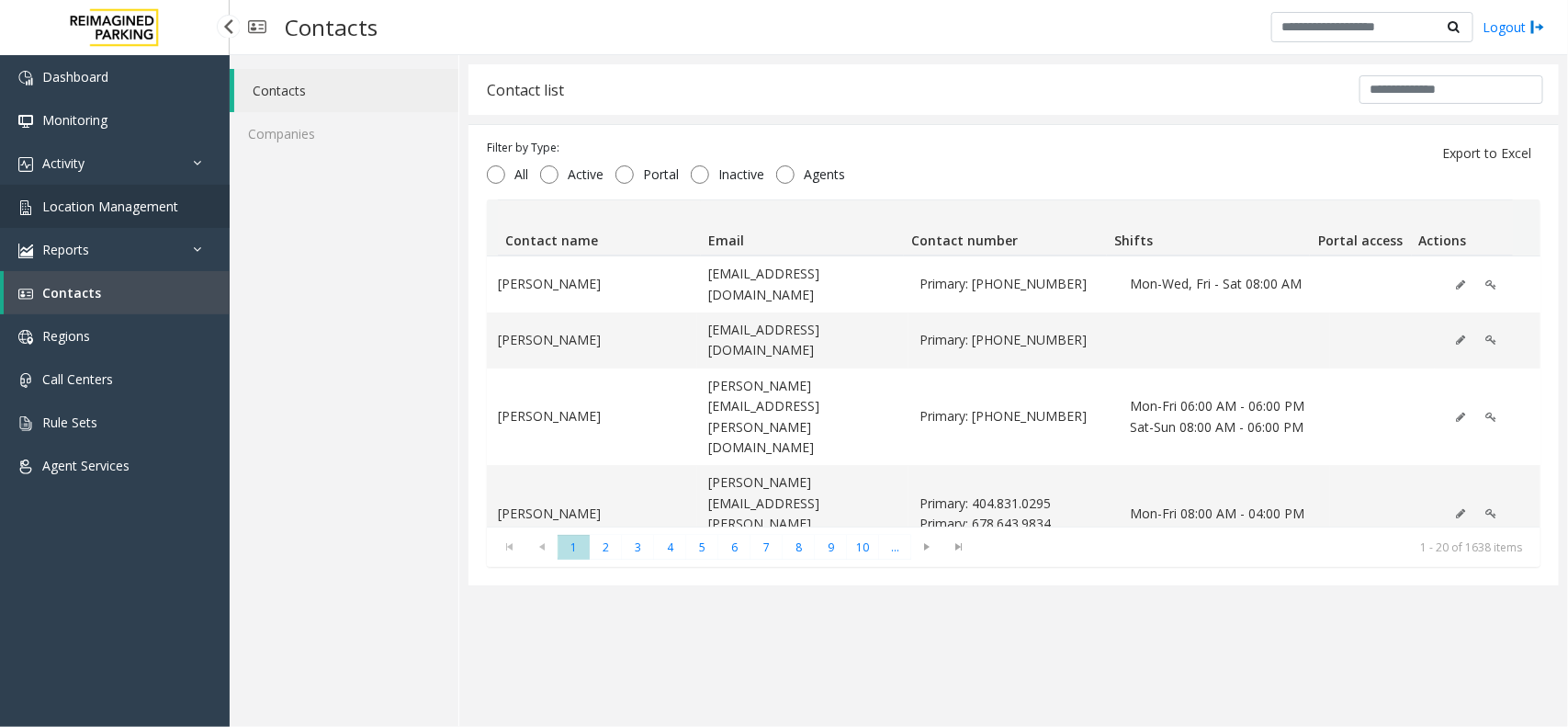 click on "Location Management" at bounding box center (115, 206) 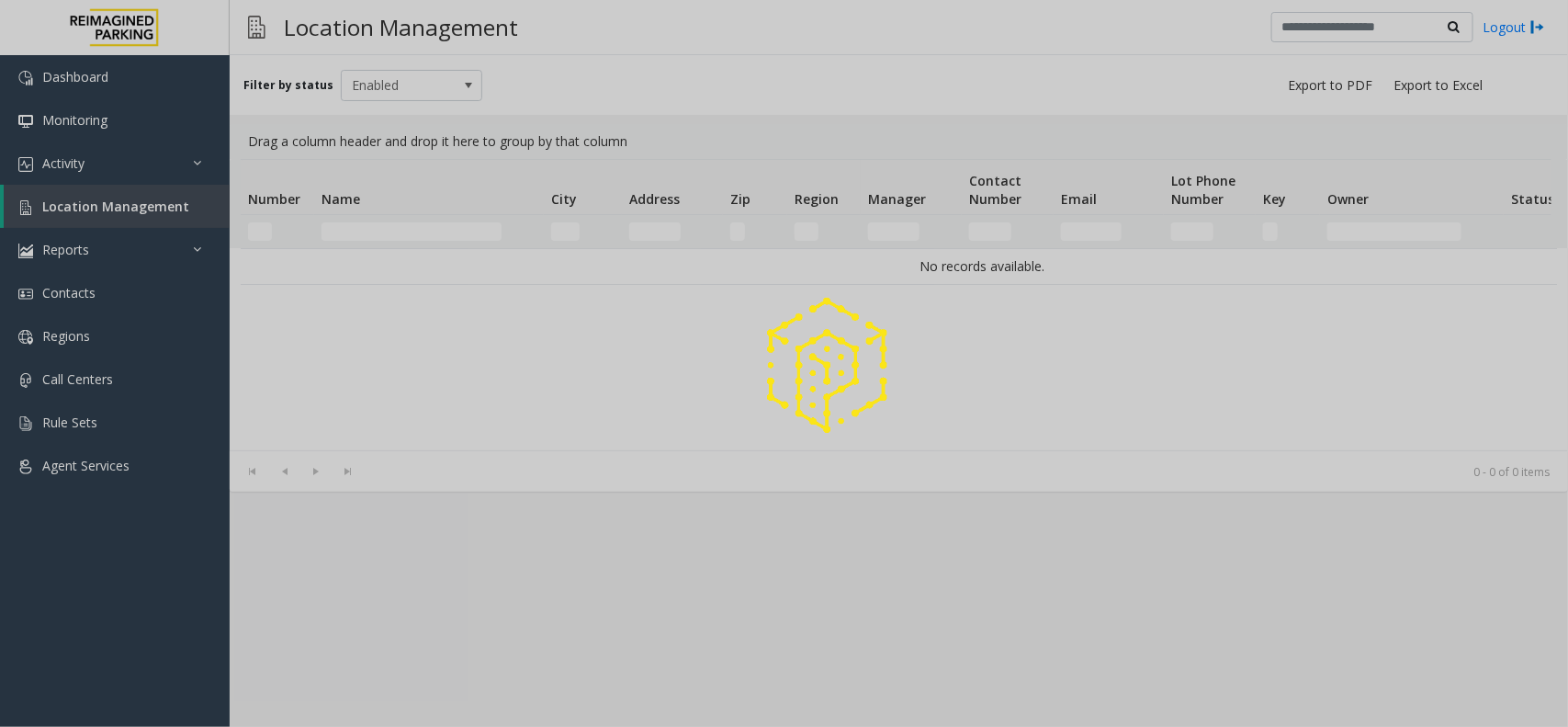 click 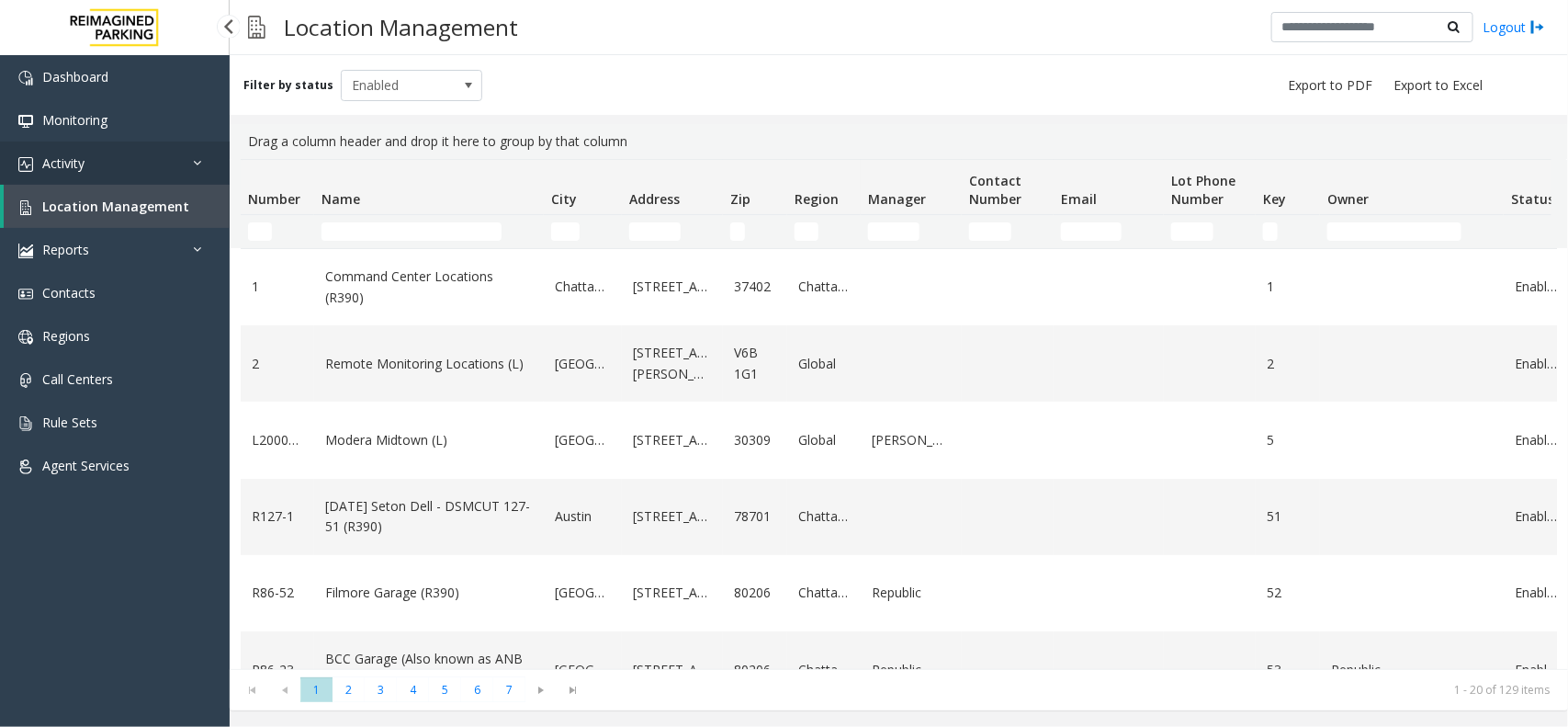 click on "Activity" at bounding box center (115, 163) 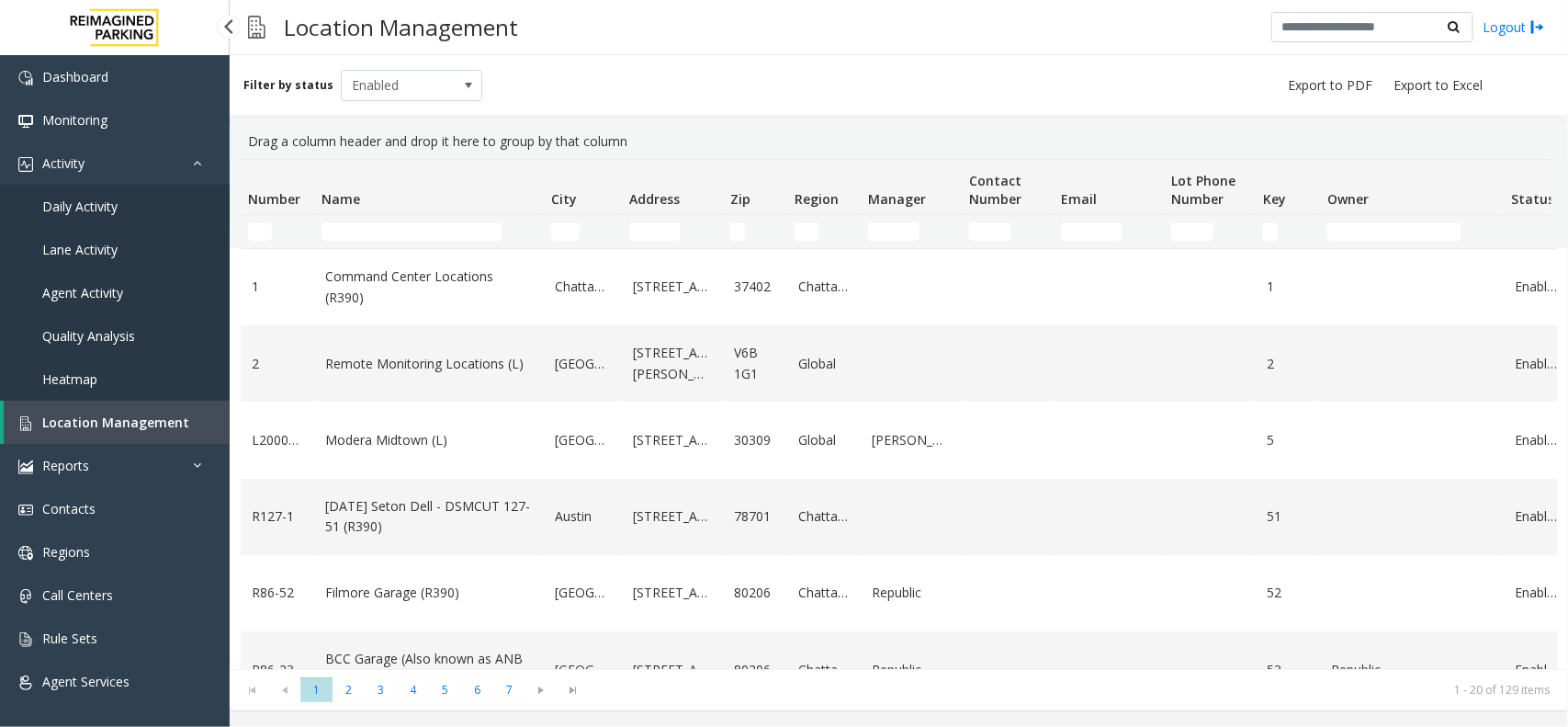 click on "Daily Activity" at bounding box center [115, 206] 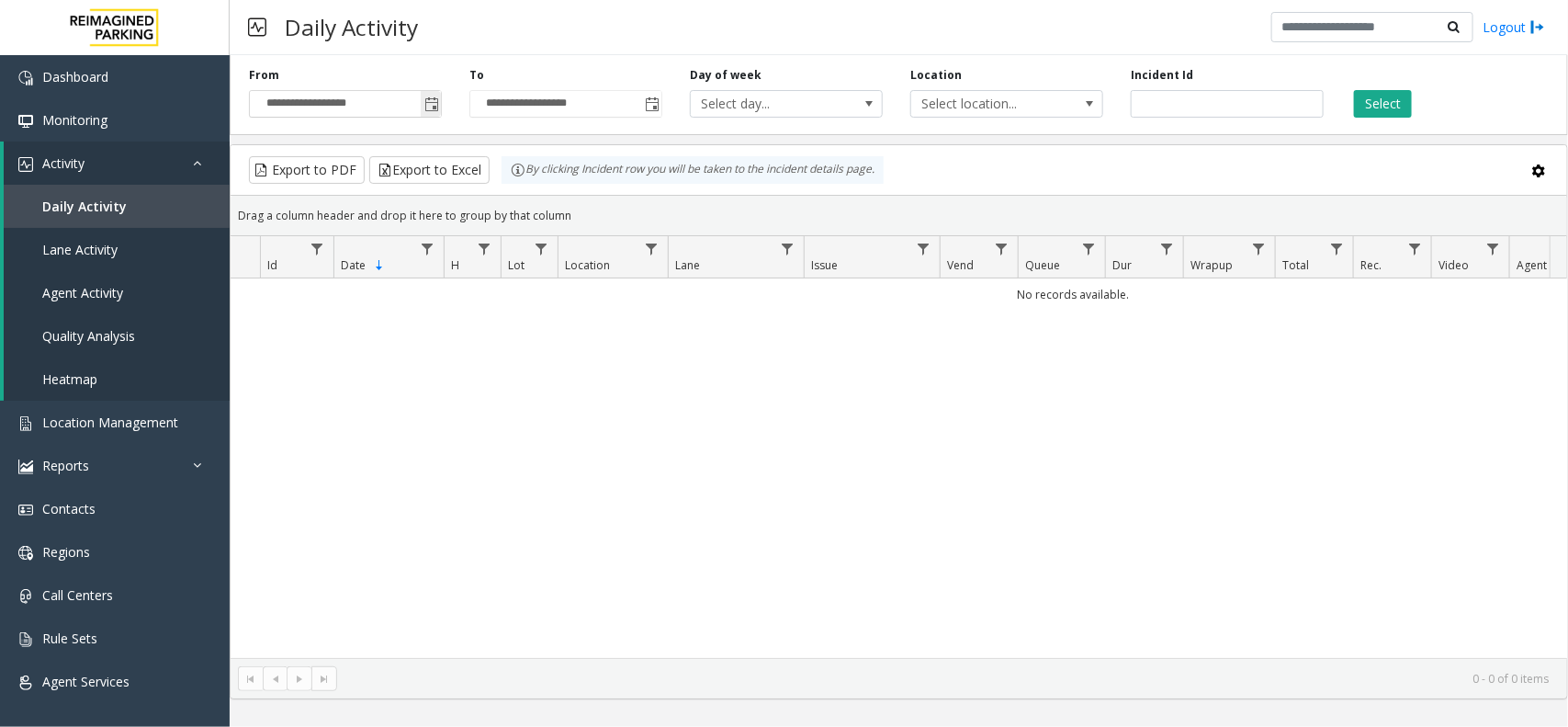 click 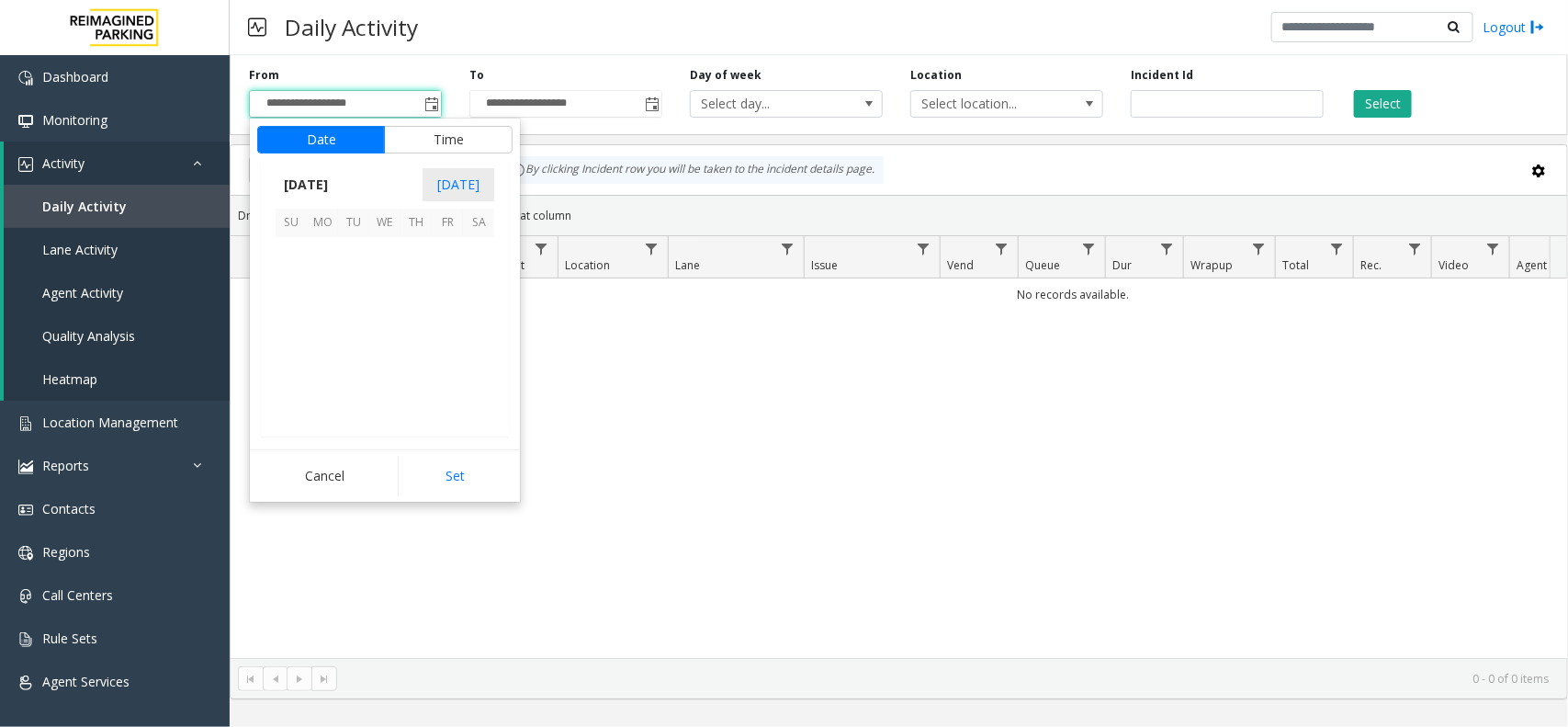 scroll, scrollTop: 329276, scrollLeft: 0, axis: vertical 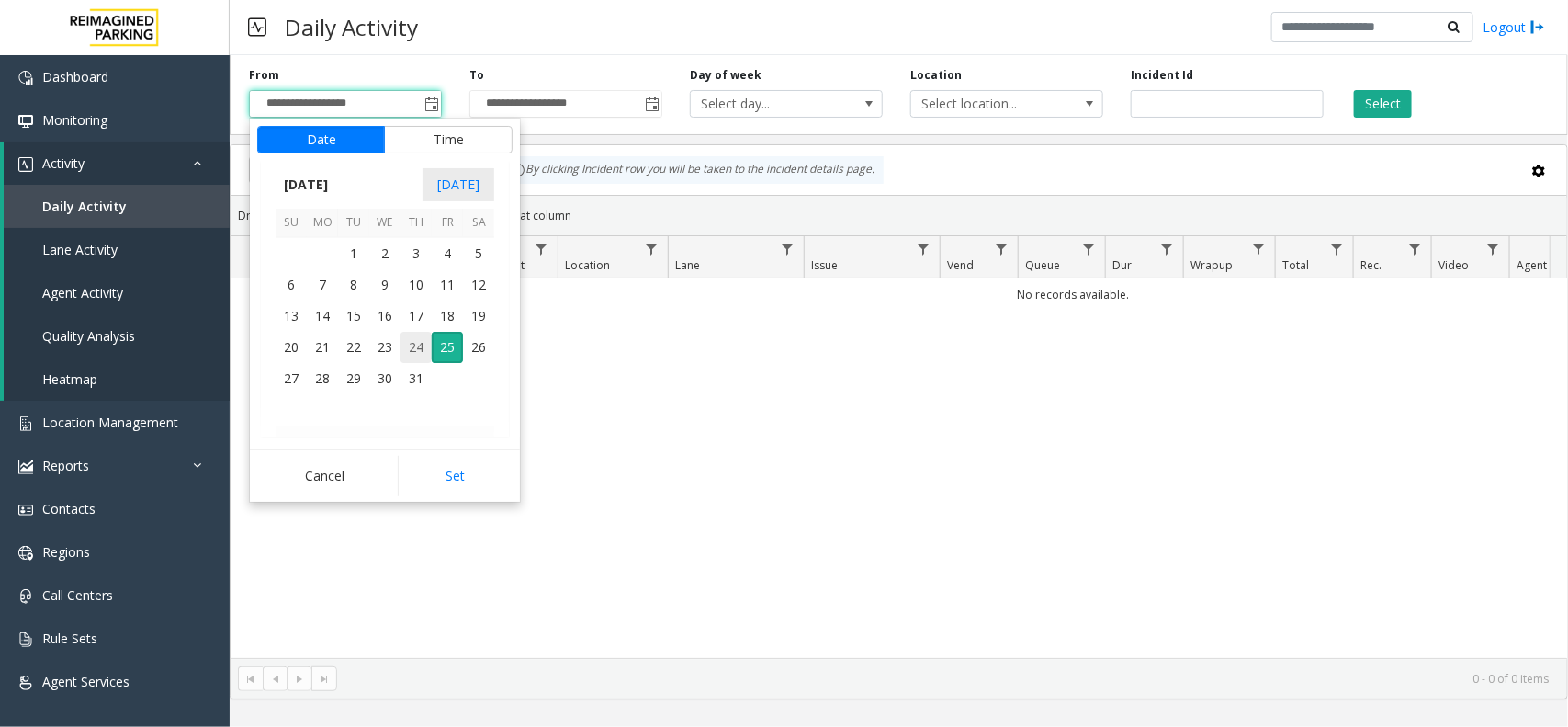 click on "24" at bounding box center [416, 347] 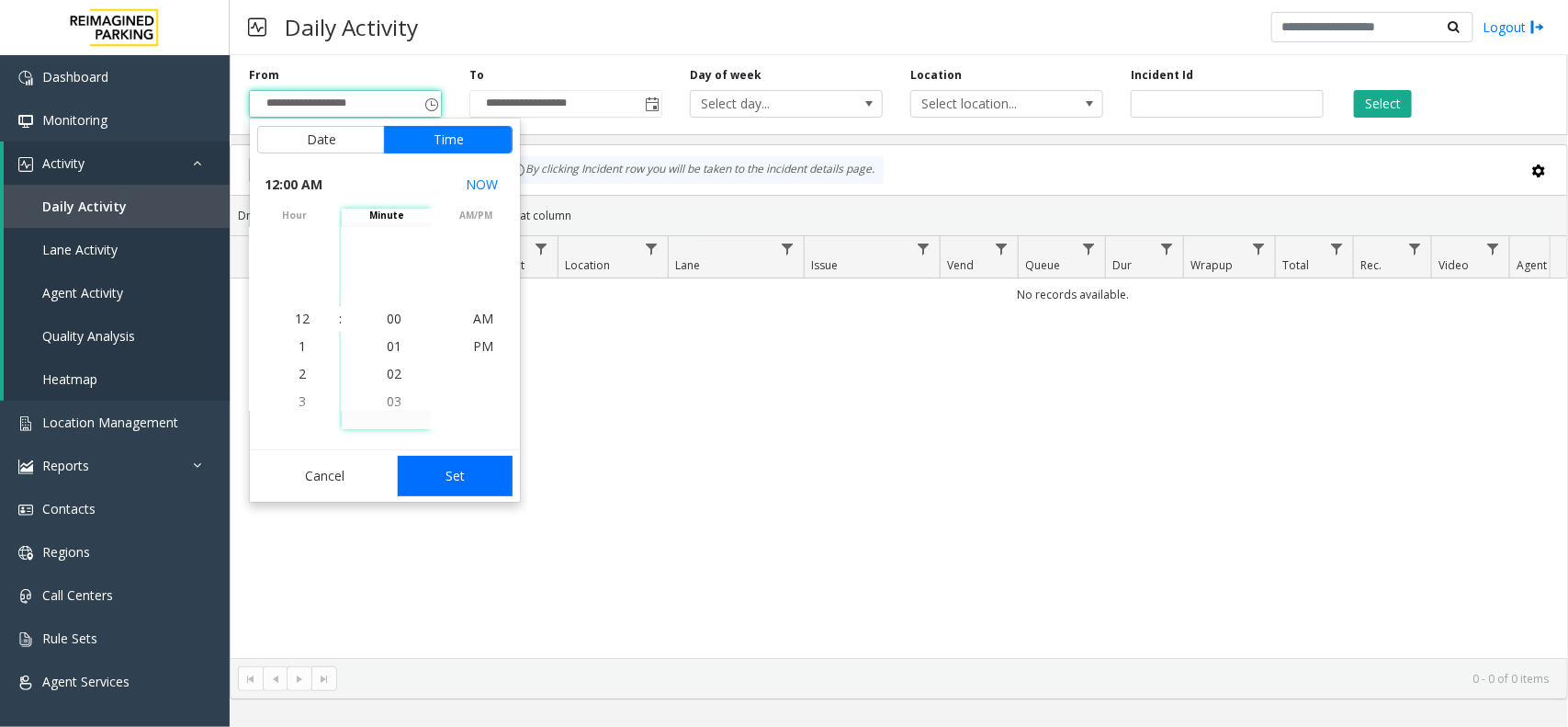 click on "Set" 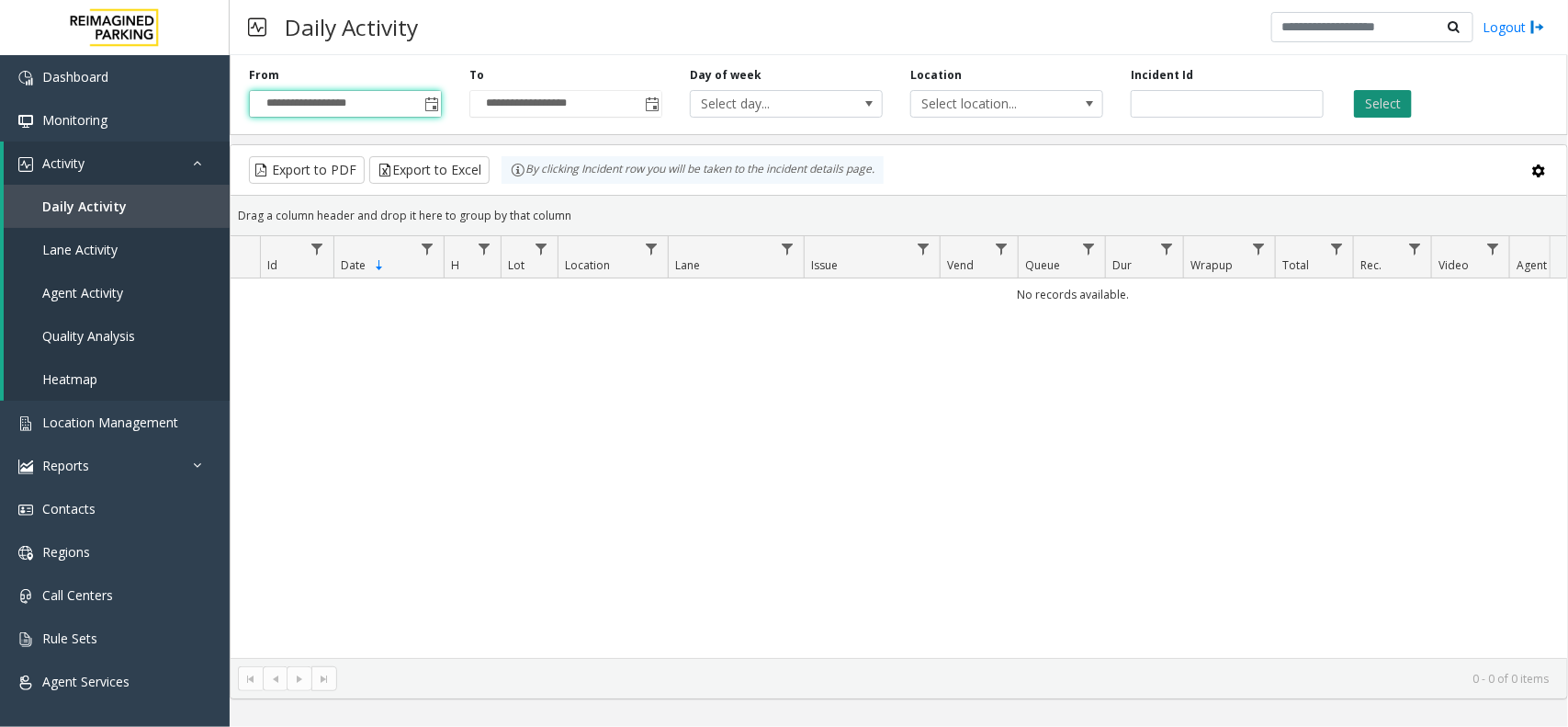 click on "Select" 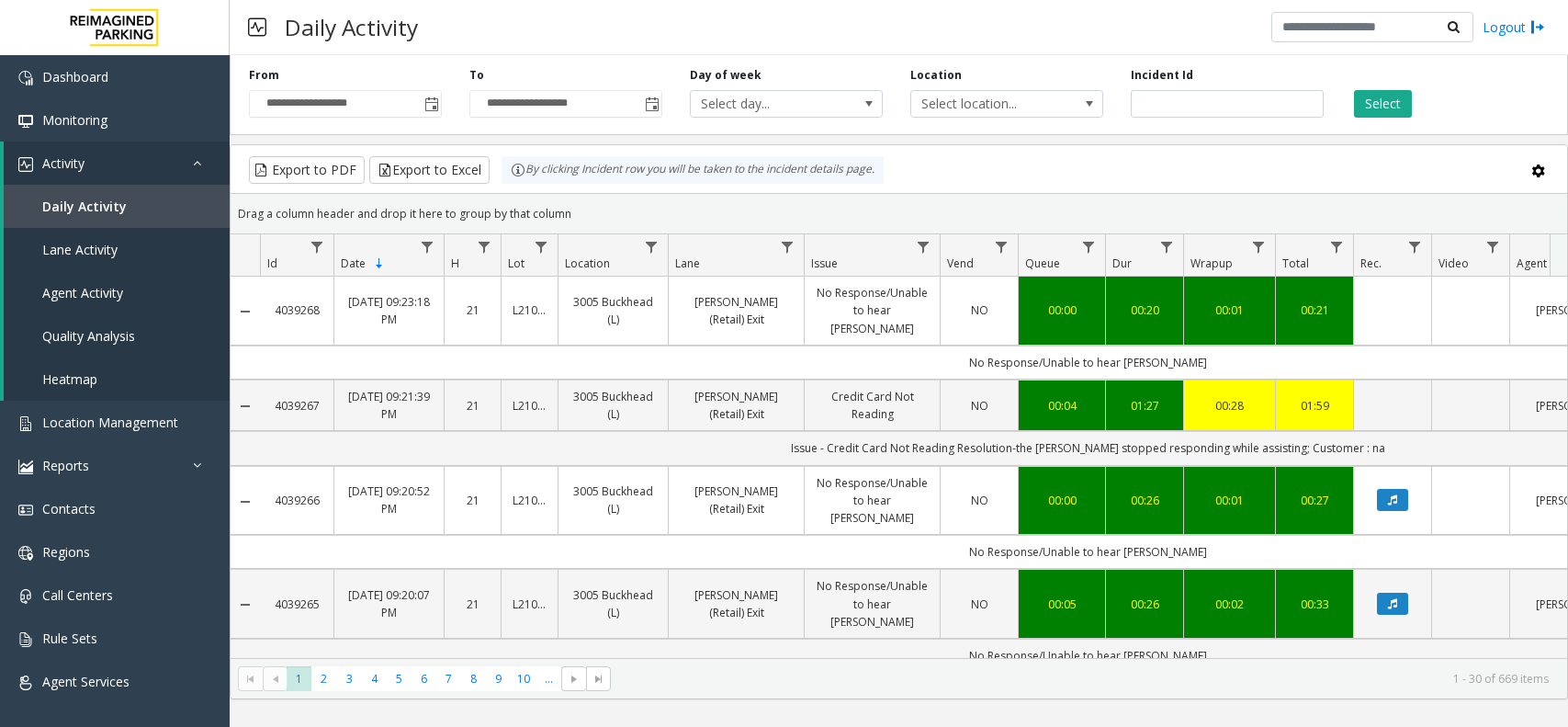 scroll, scrollTop: 0, scrollLeft: 0, axis: both 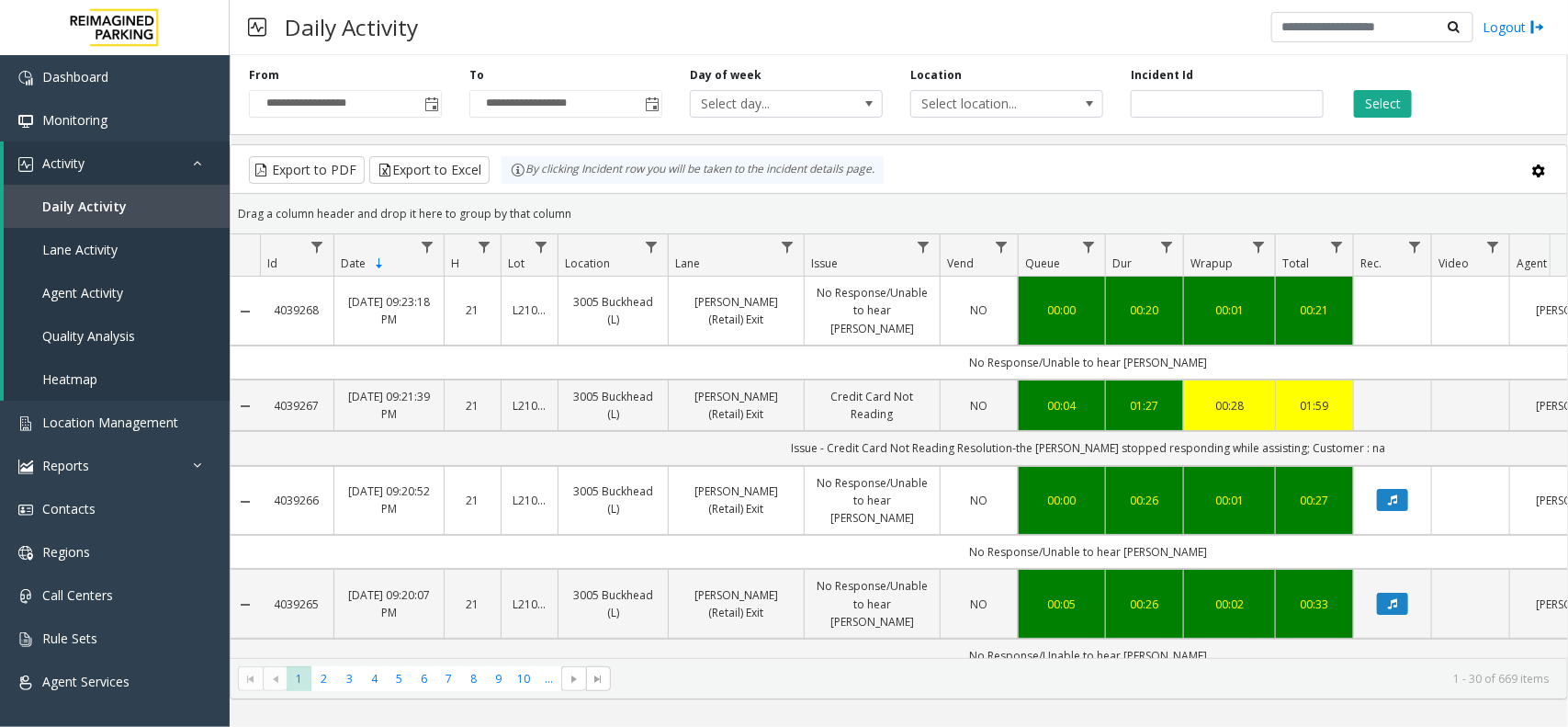 drag, startPoint x: 1013, startPoint y: 315, endPoint x: 761, endPoint y: 315, distance: 252 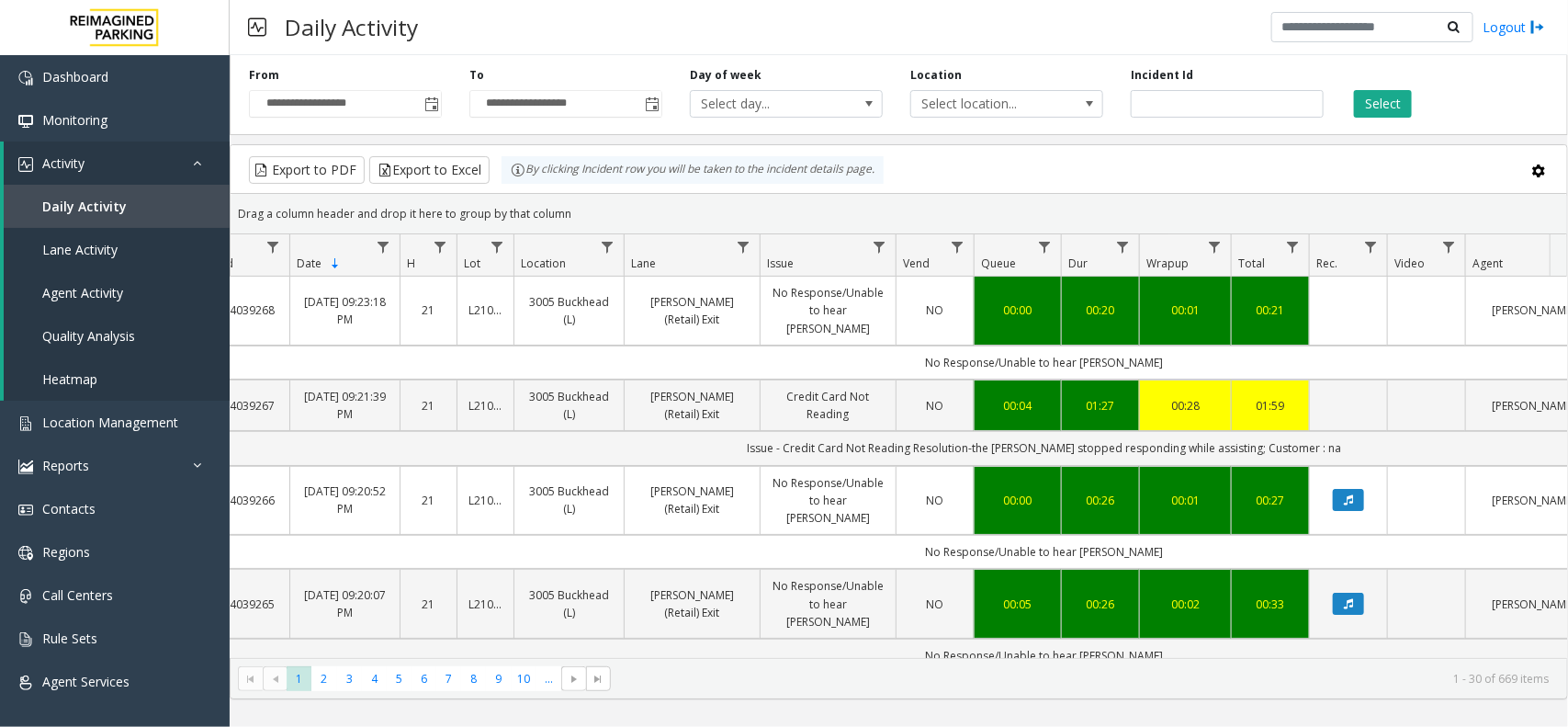 scroll, scrollTop: 0, scrollLeft: 150, axis: horizontal 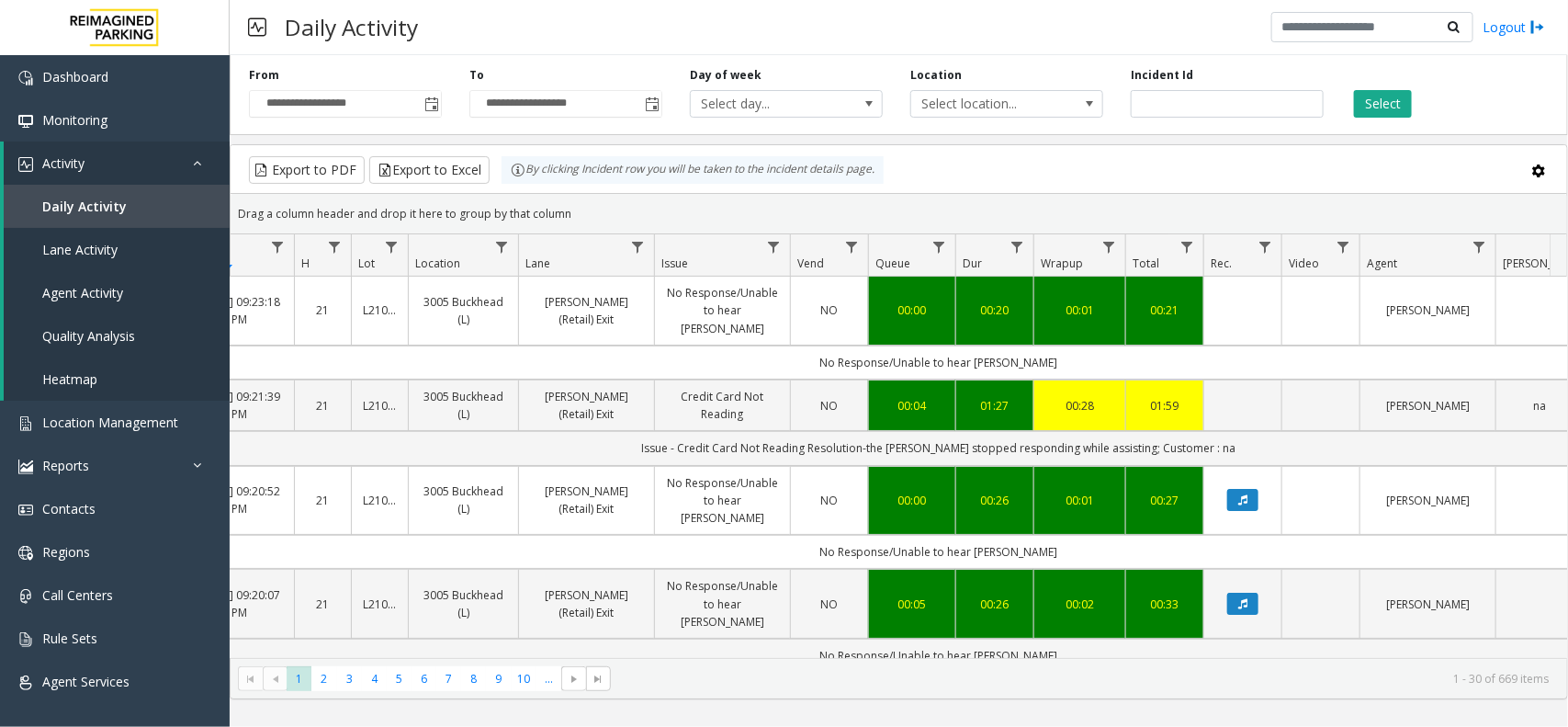 drag, startPoint x: 917, startPoint y: 322, endPoint x: 1015, endPoint y: 326, distance: 98.0816 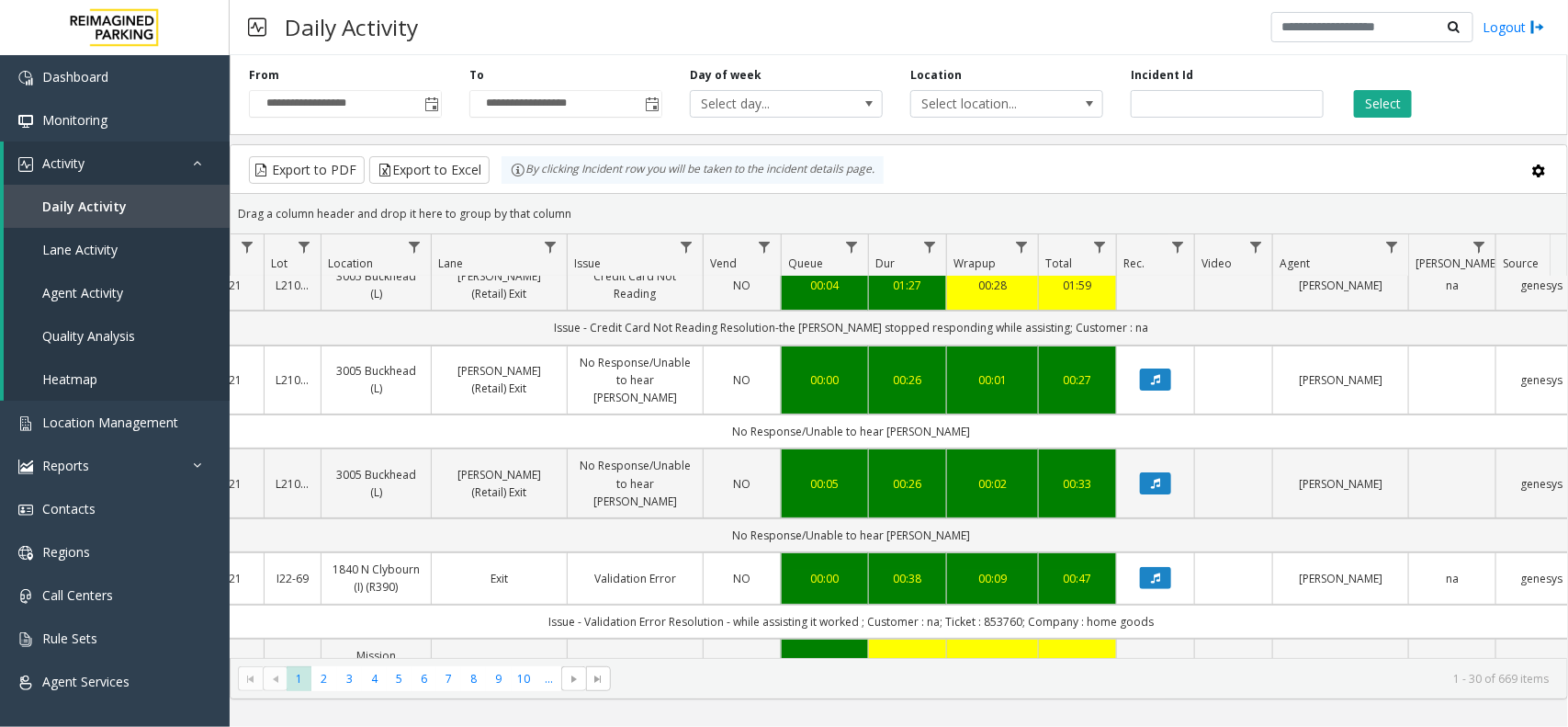 scroll, scrollTop: 0, scrollLeft: 237, axis: horizontal 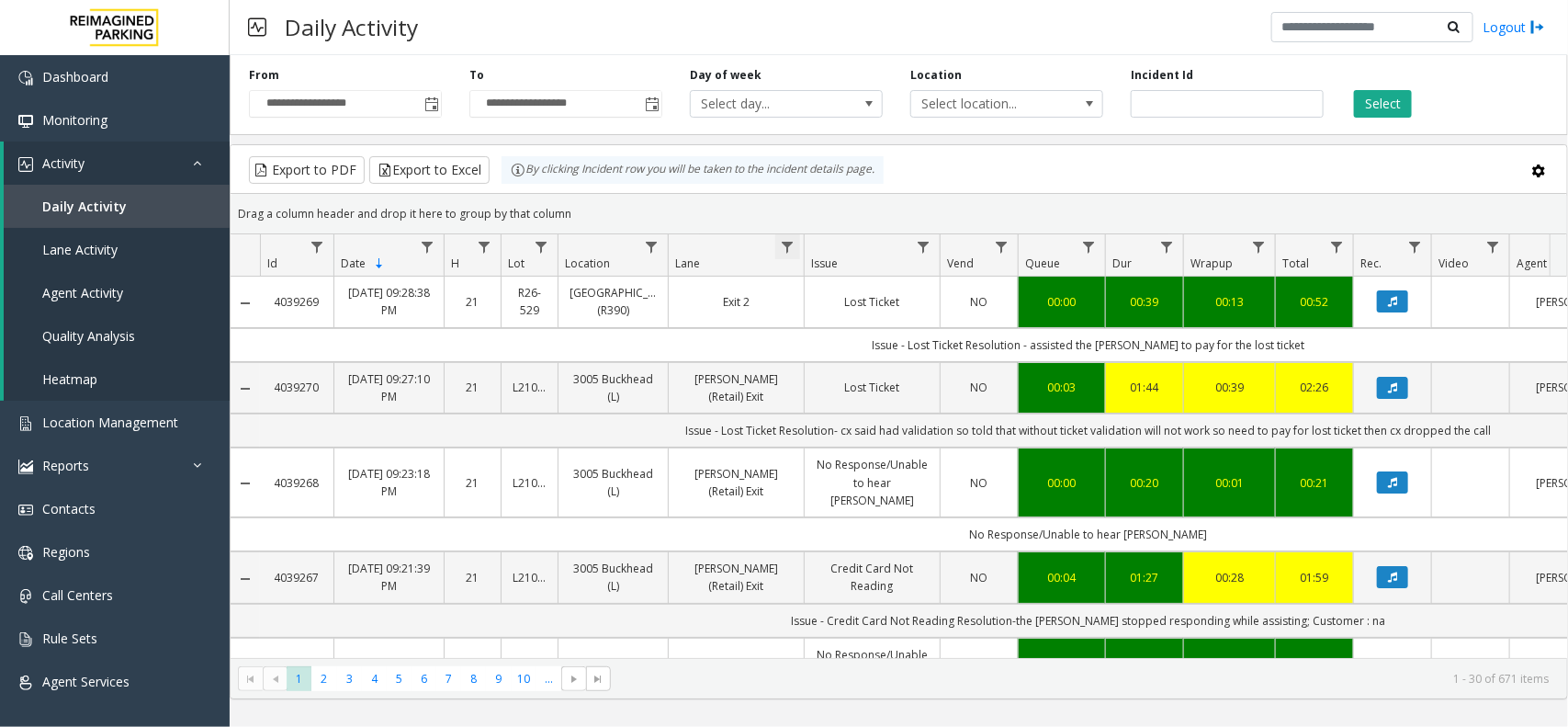 drag, startPoint x: 866, startPoint y: 341, endPoint x: 790, endPoint y: 259, distance: 111.8034 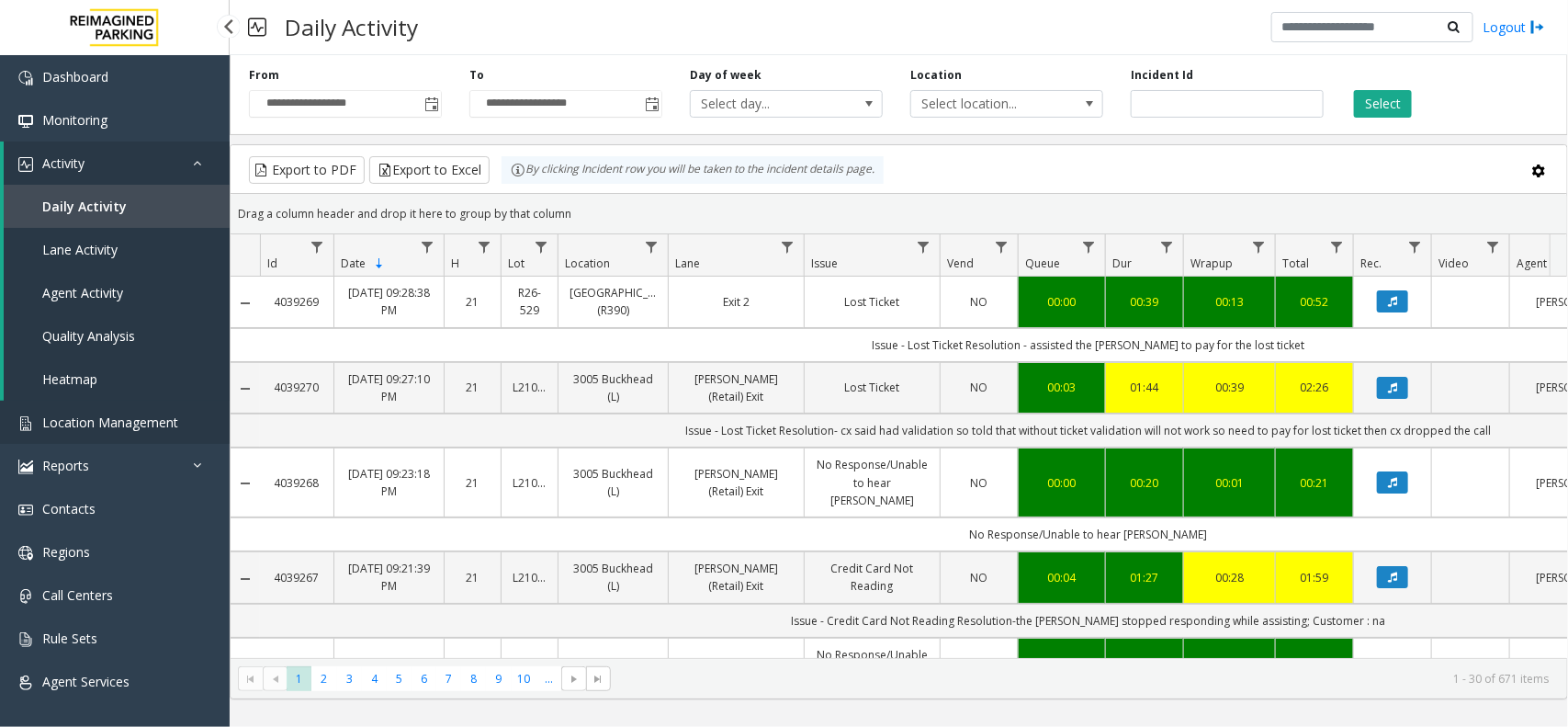 click on "Location Management" at bounding box center [110, 422] 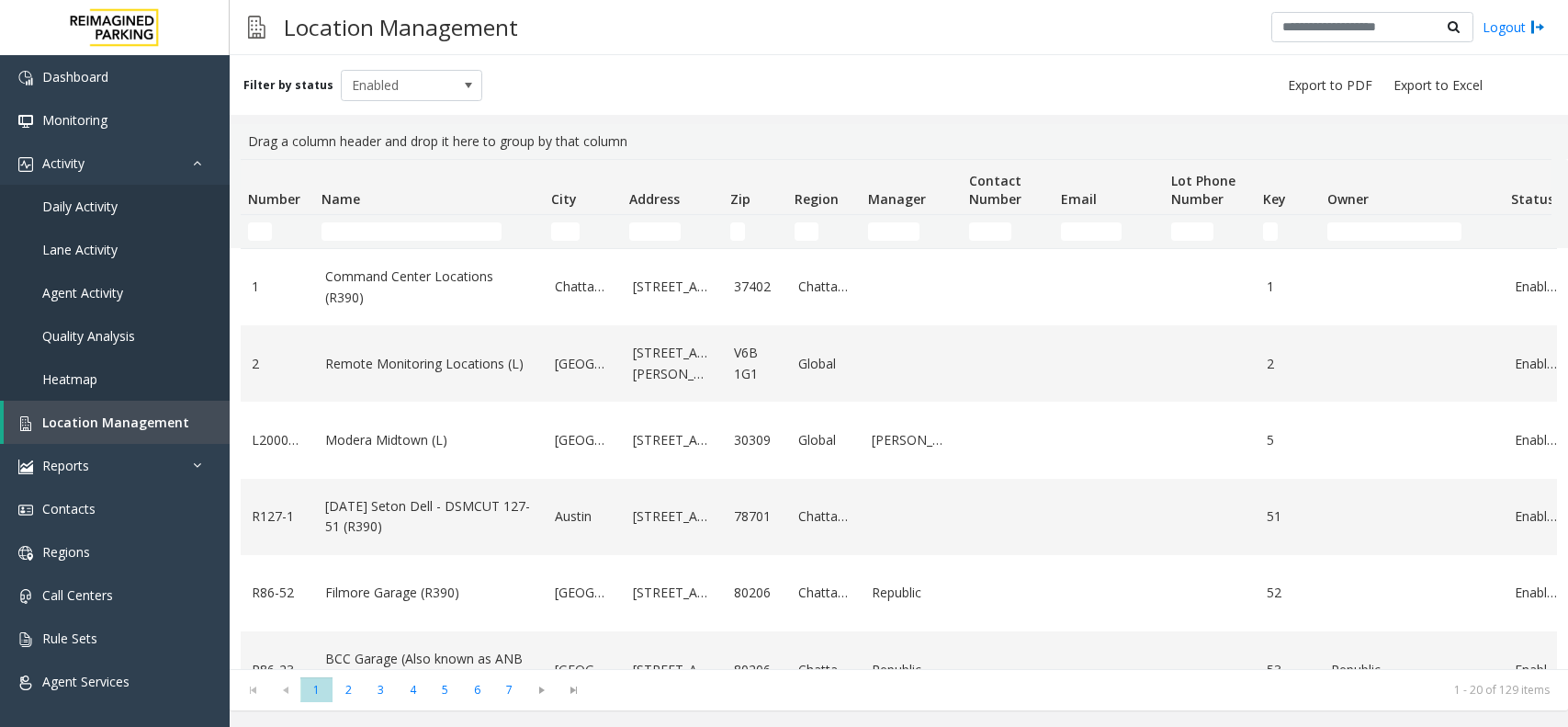 scroll, scrollTop: 0, scrollLeft: 0, axis: both 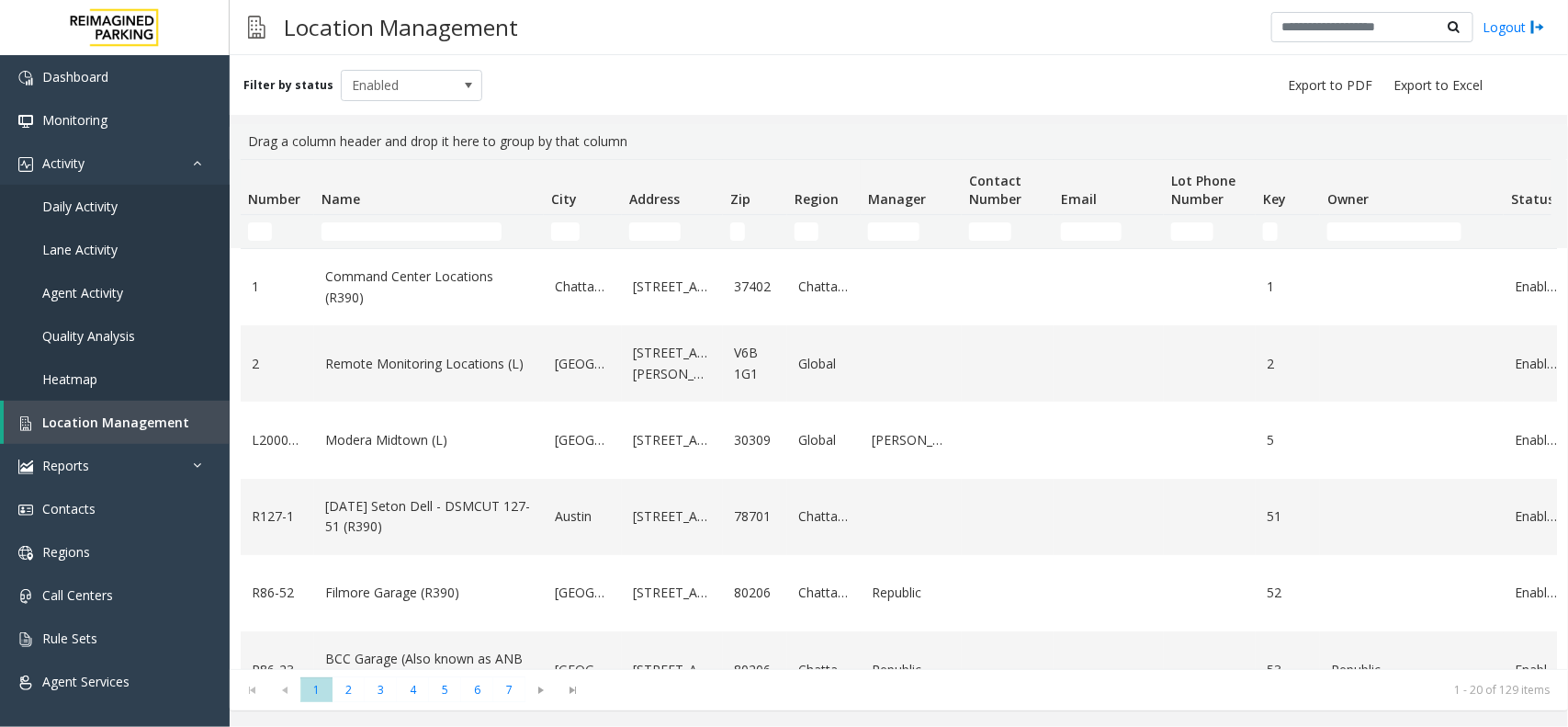 click on "Filter by status Enabled" 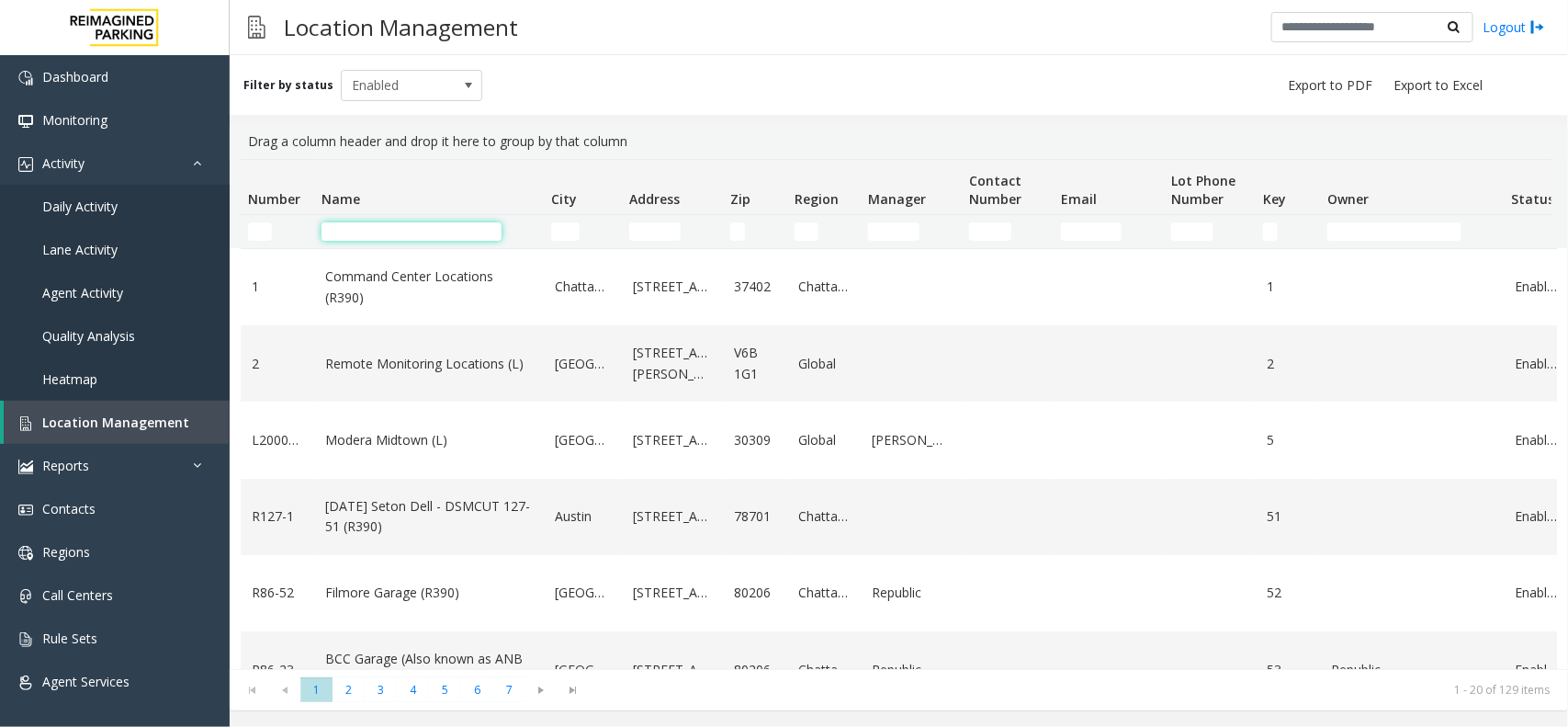 click 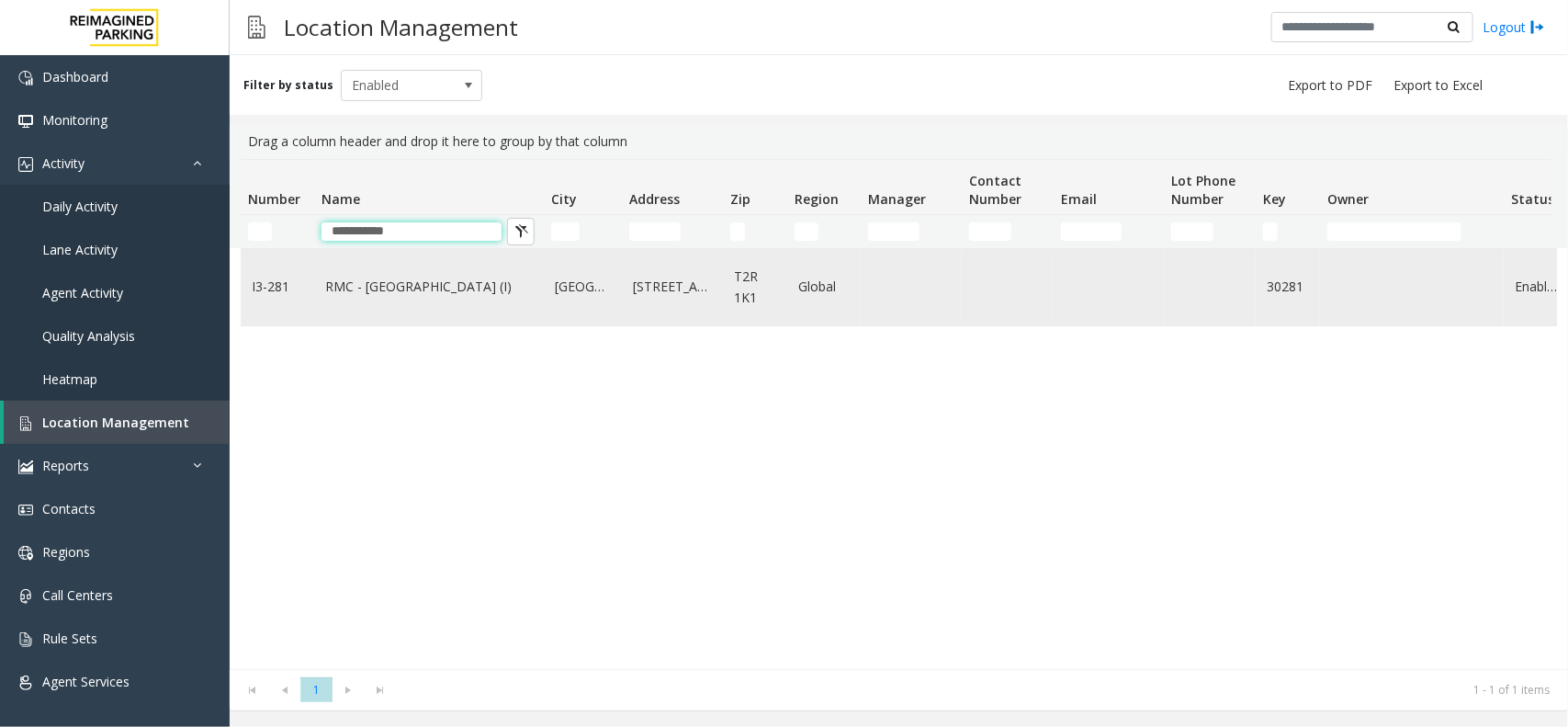 type on "**********" 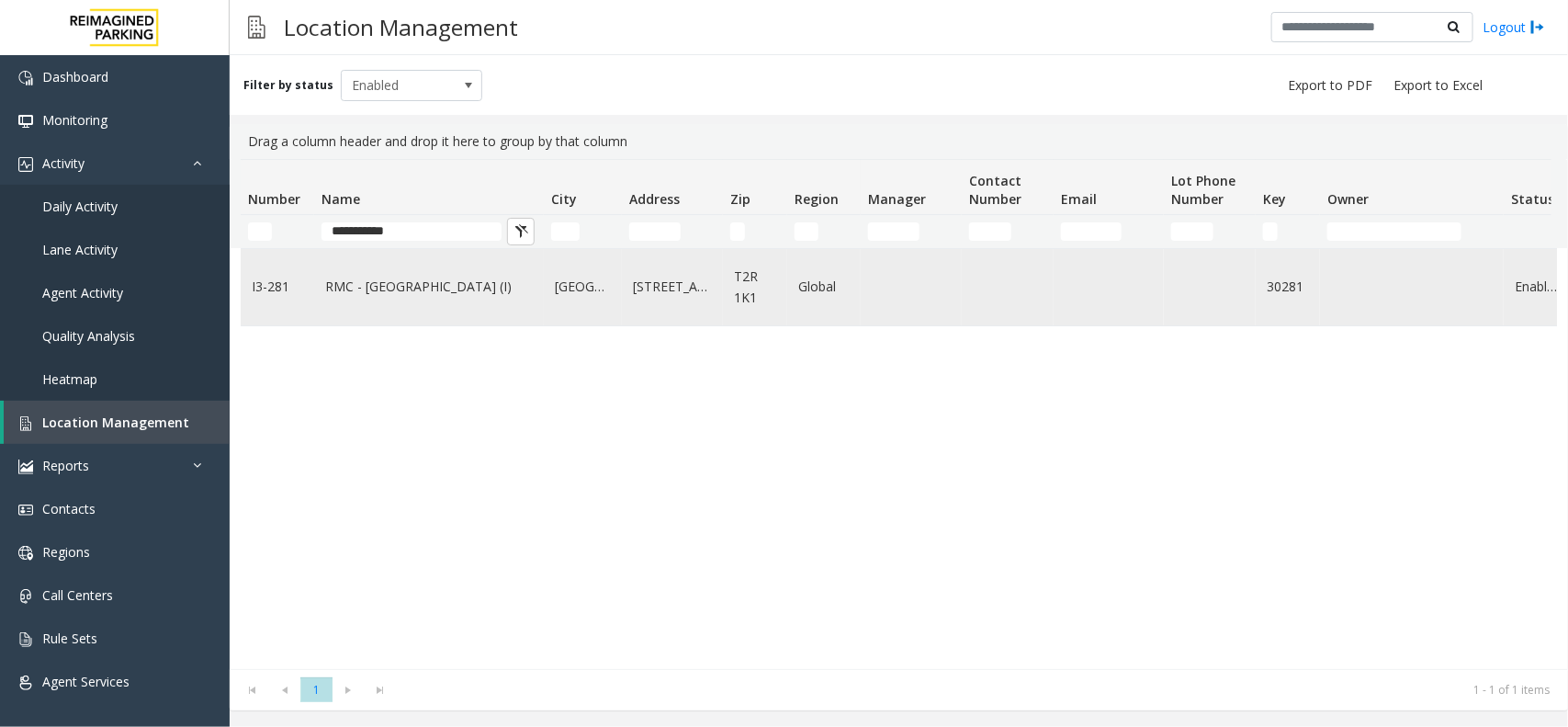 click on "RMC - Mount Royal Village (I)" 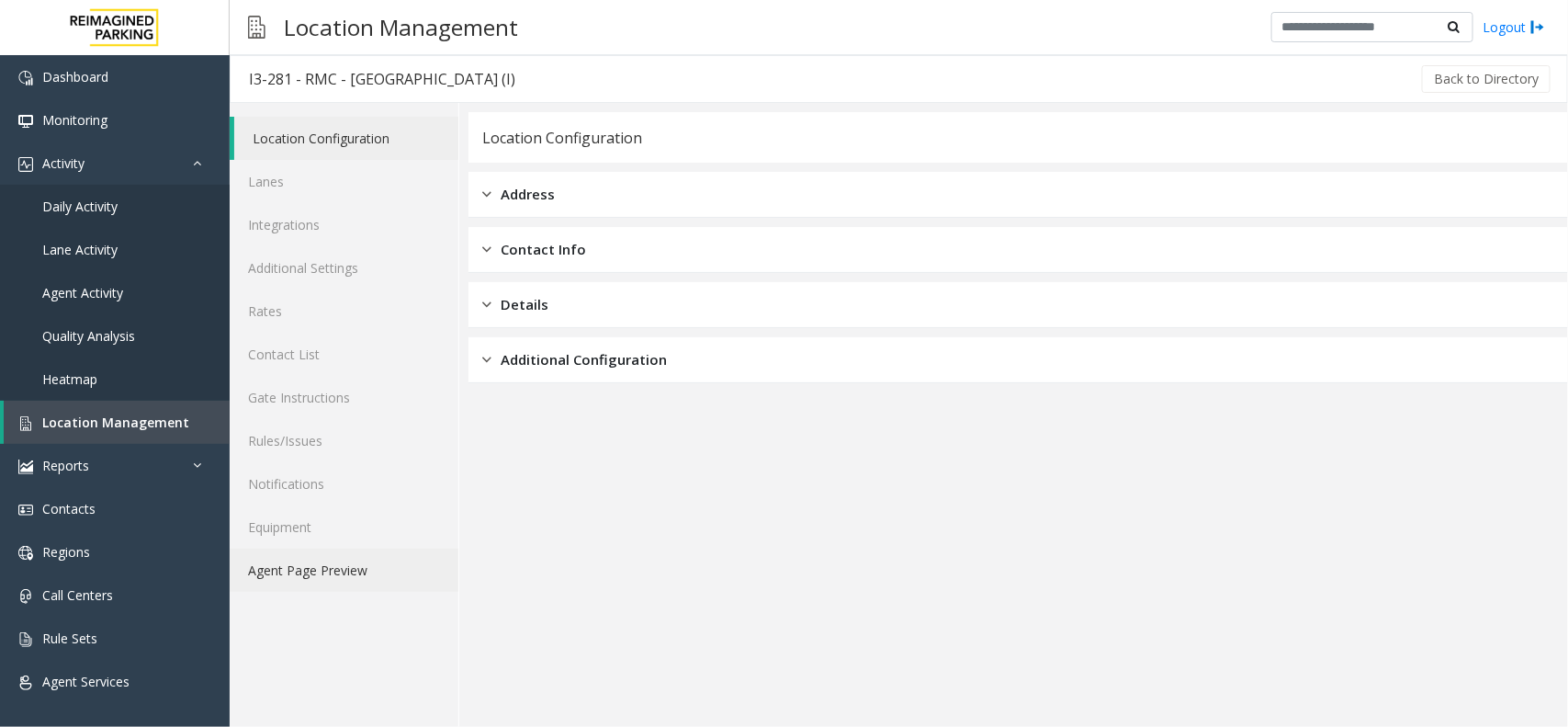 click on "Agent Page Preview" 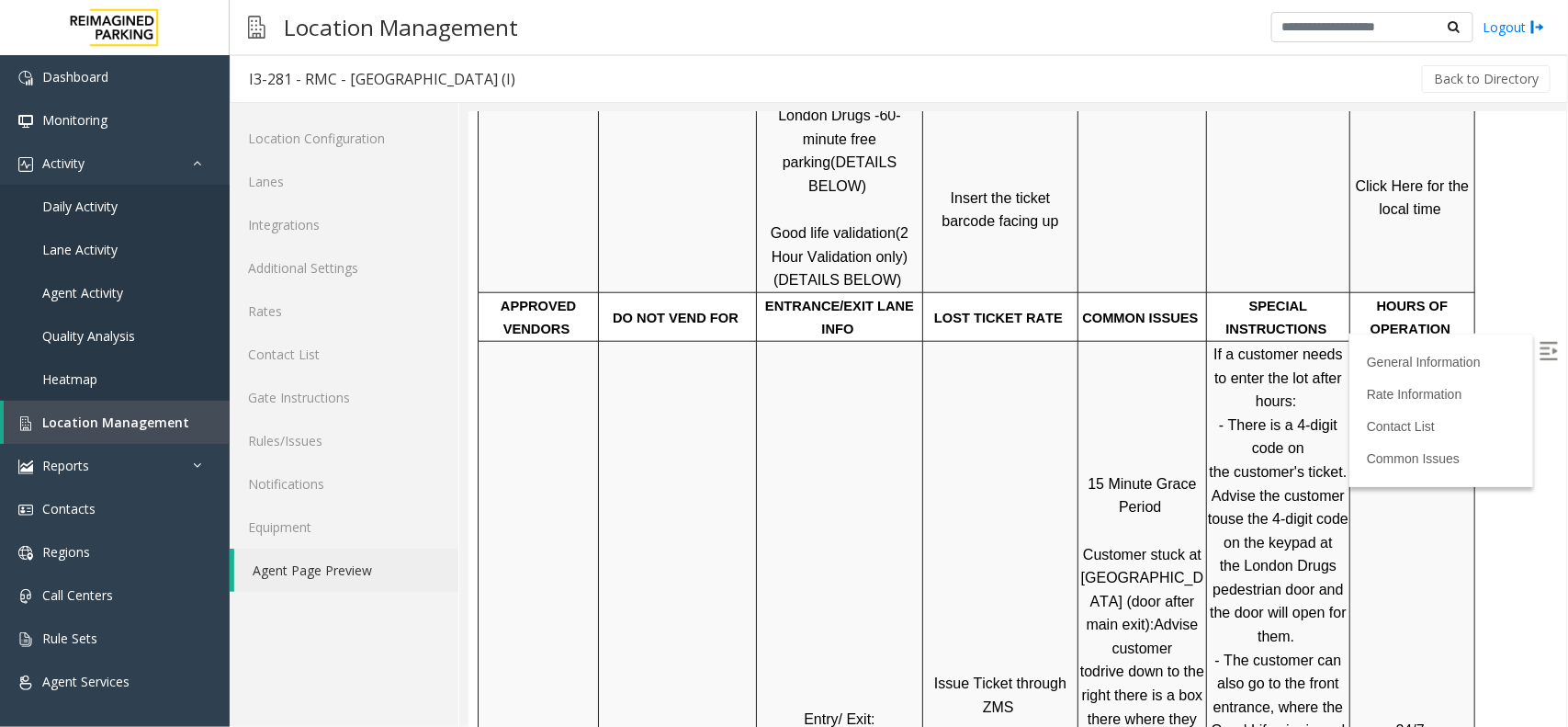 scroll, scrollTop: 804, scrollLeft: 0, axis: vertical 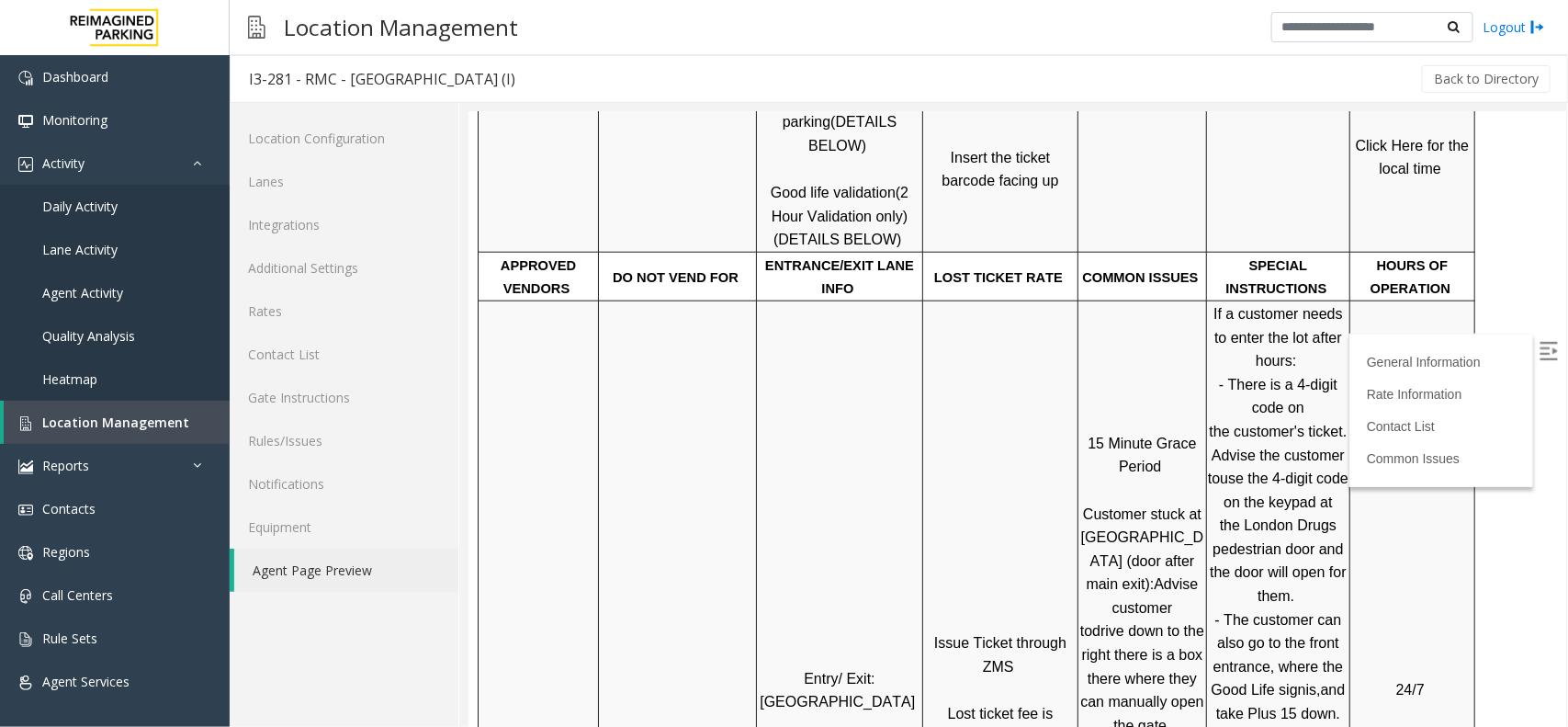 click at bounding box center (1548, 350) 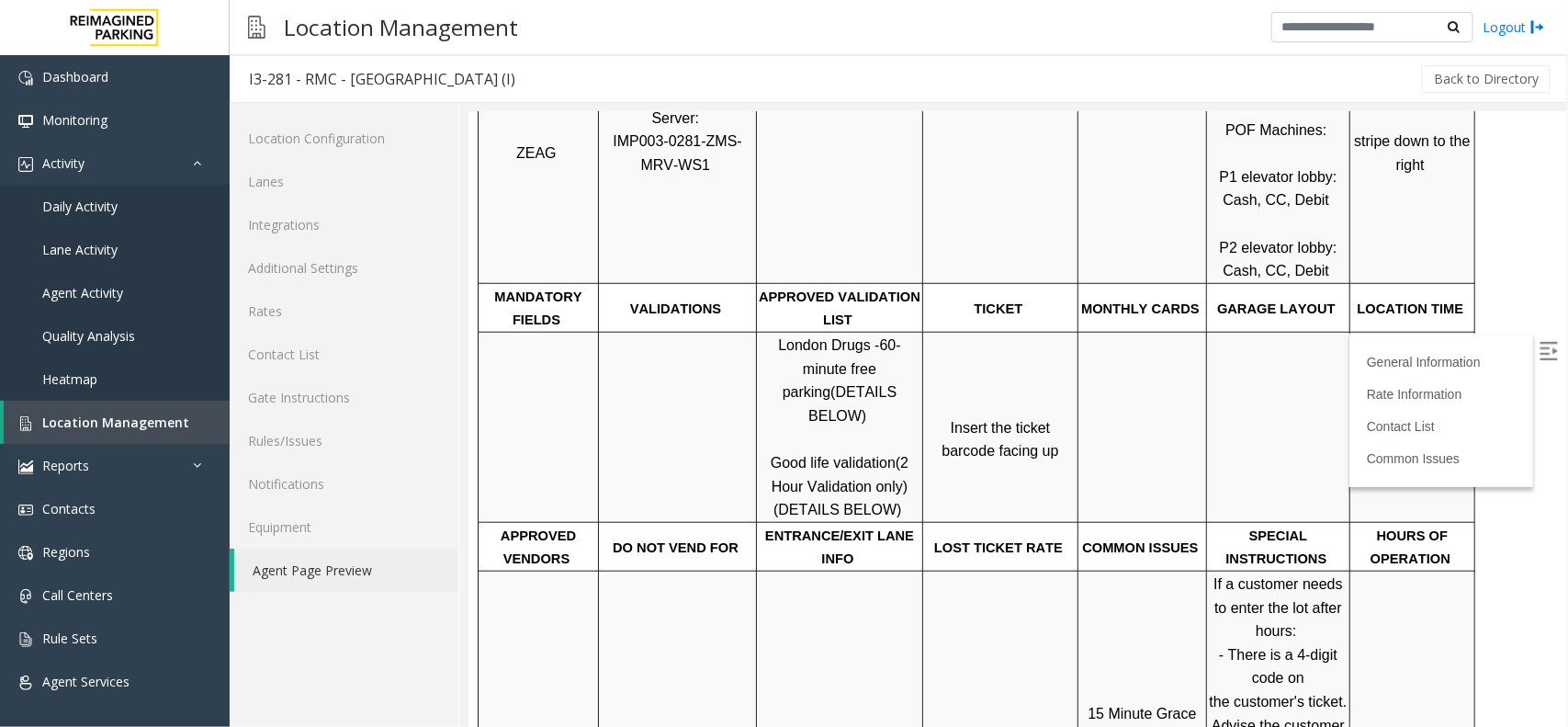 scroll, scrollTop: 574, scrollLeft: 0, axis: vertical 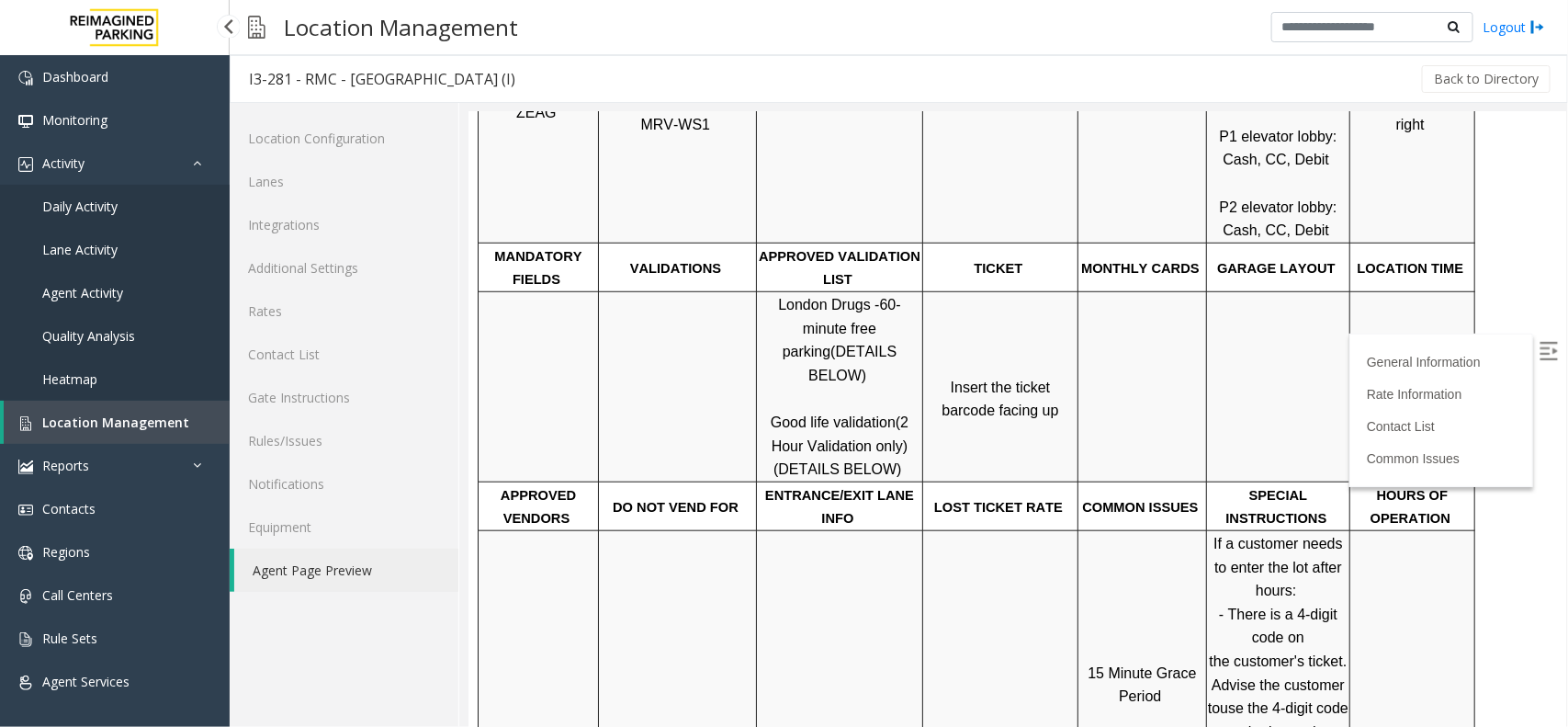 click on "Location Management" at bounding box center [116, 422] 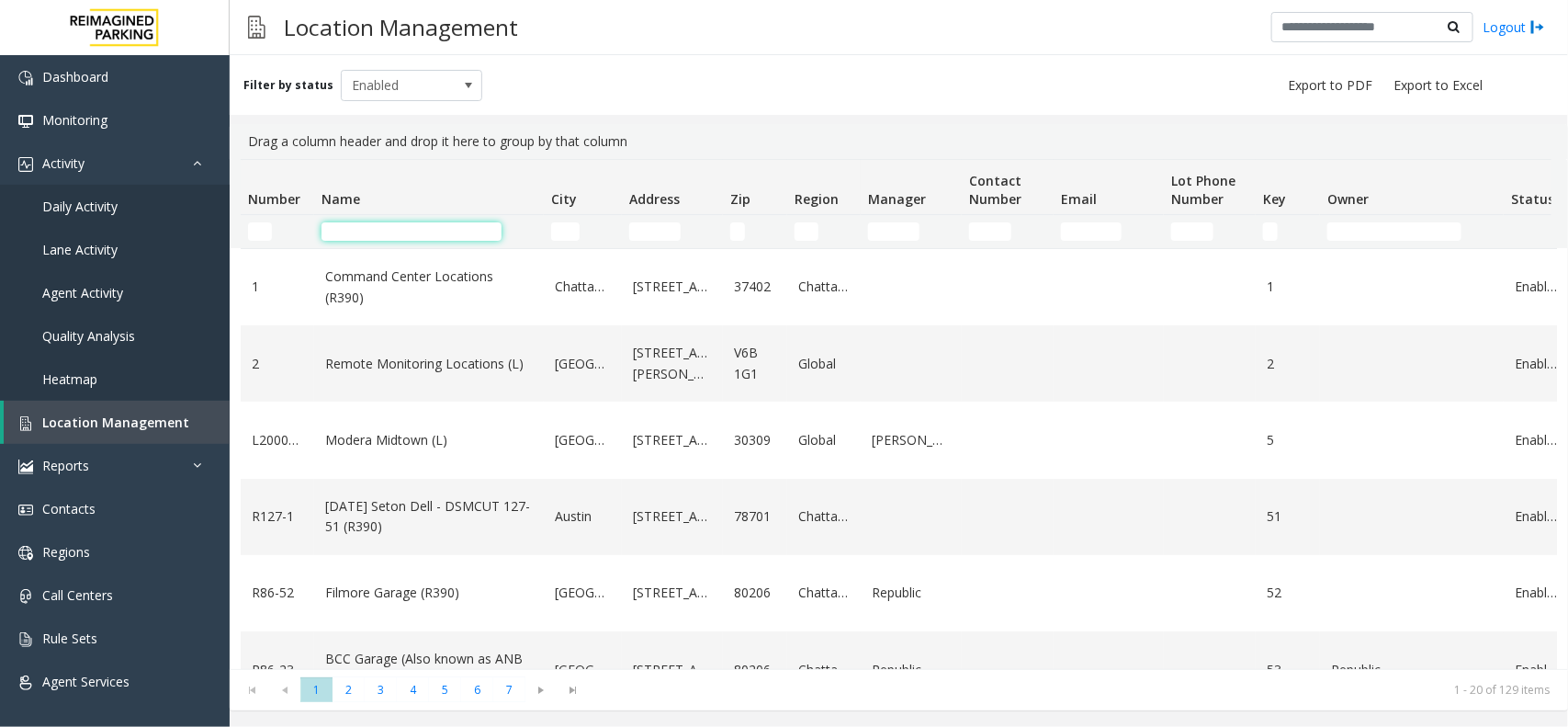 click 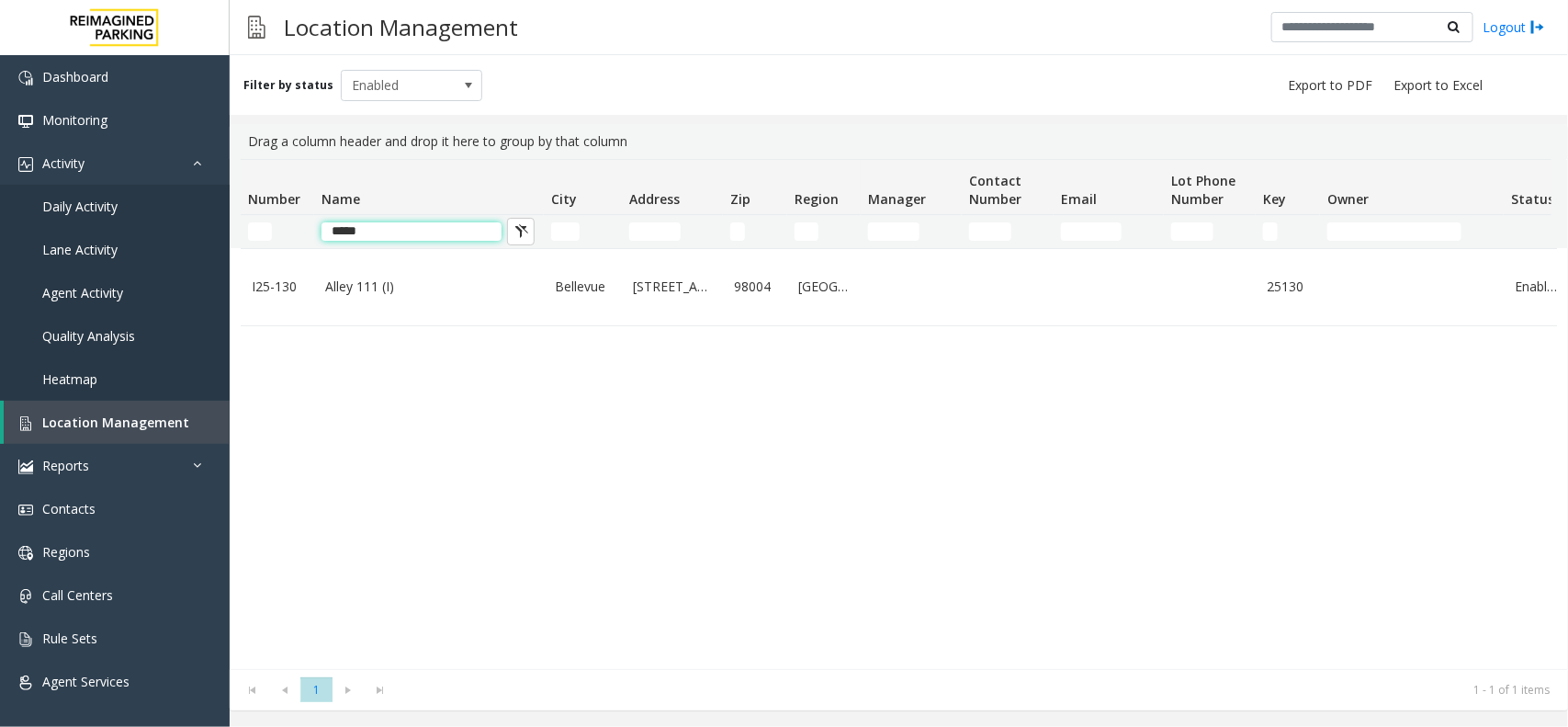 click on "*****" 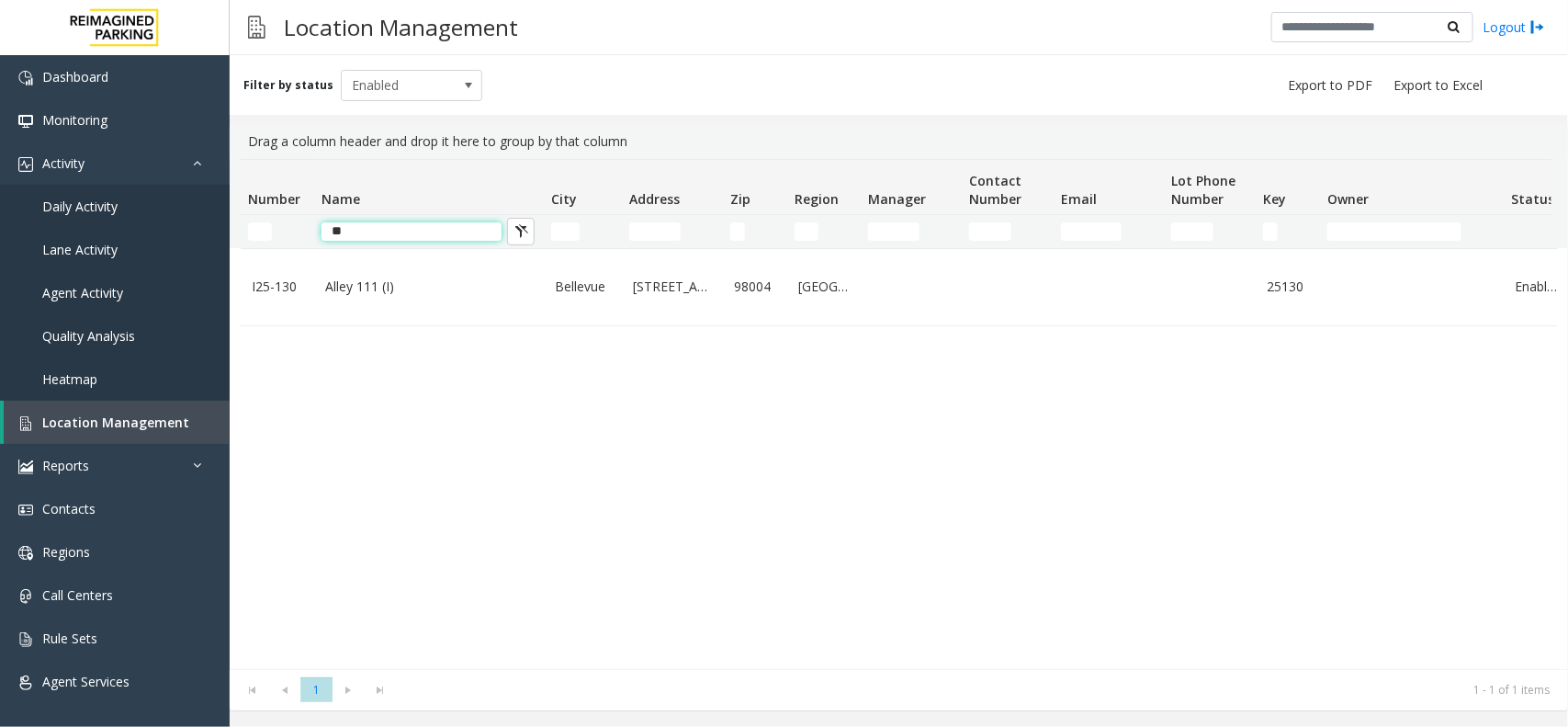 type on "*" 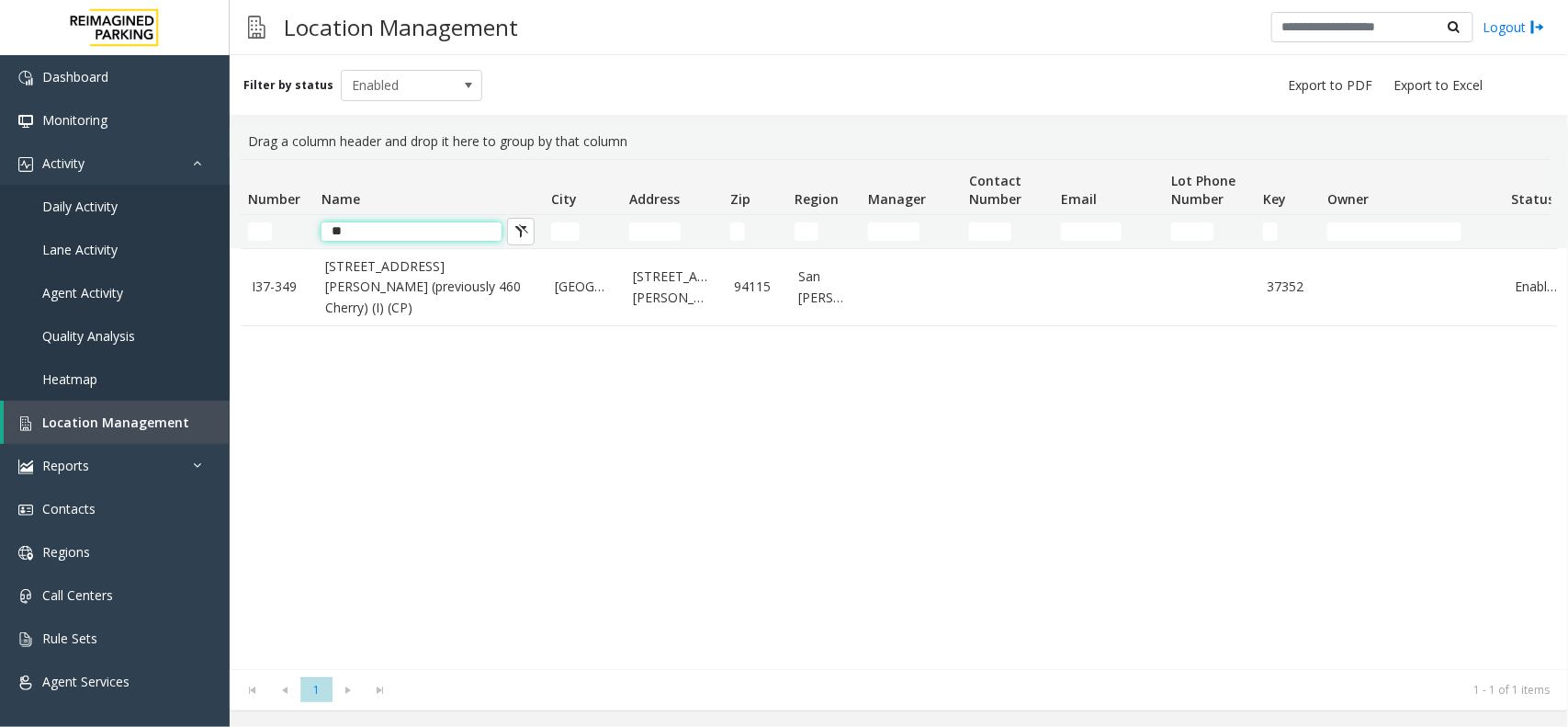 click on "**" 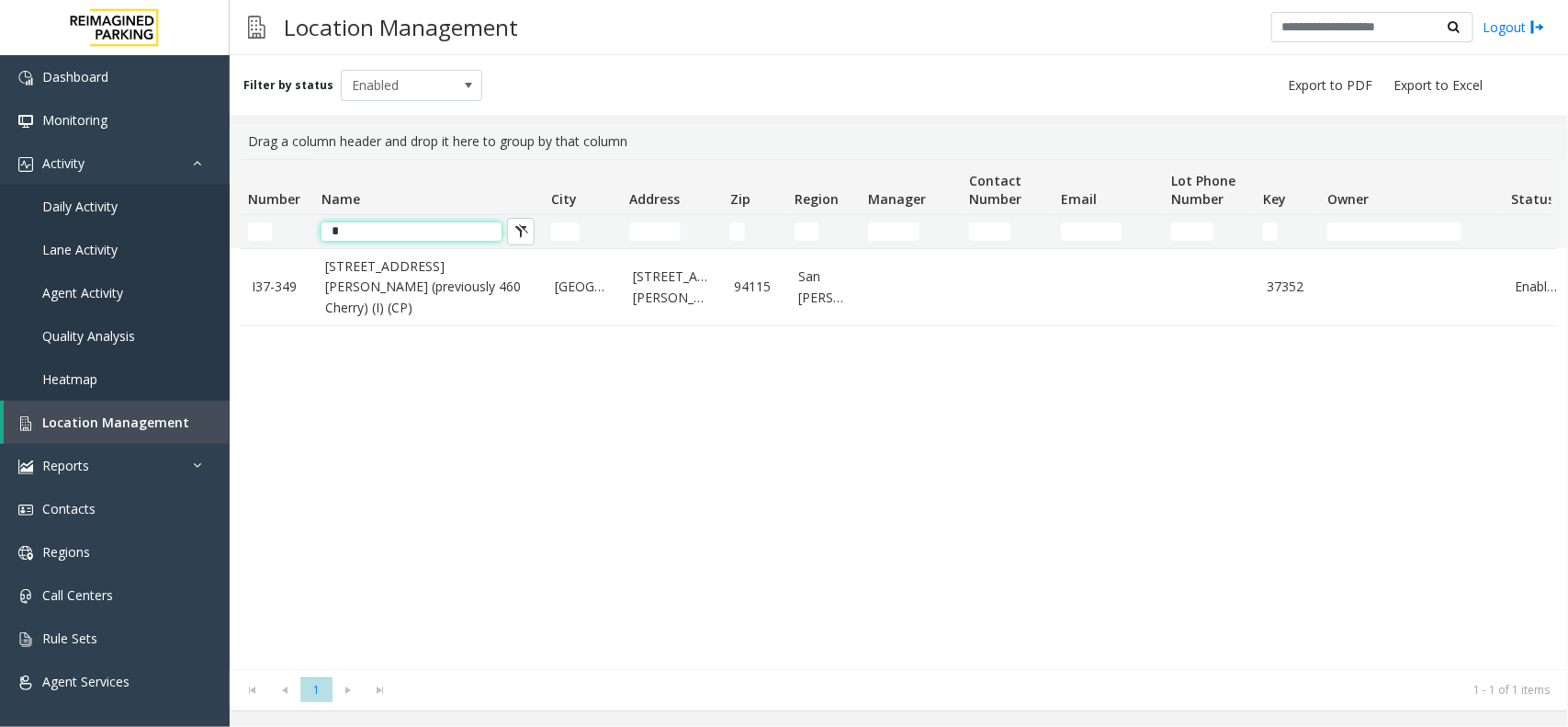 type 